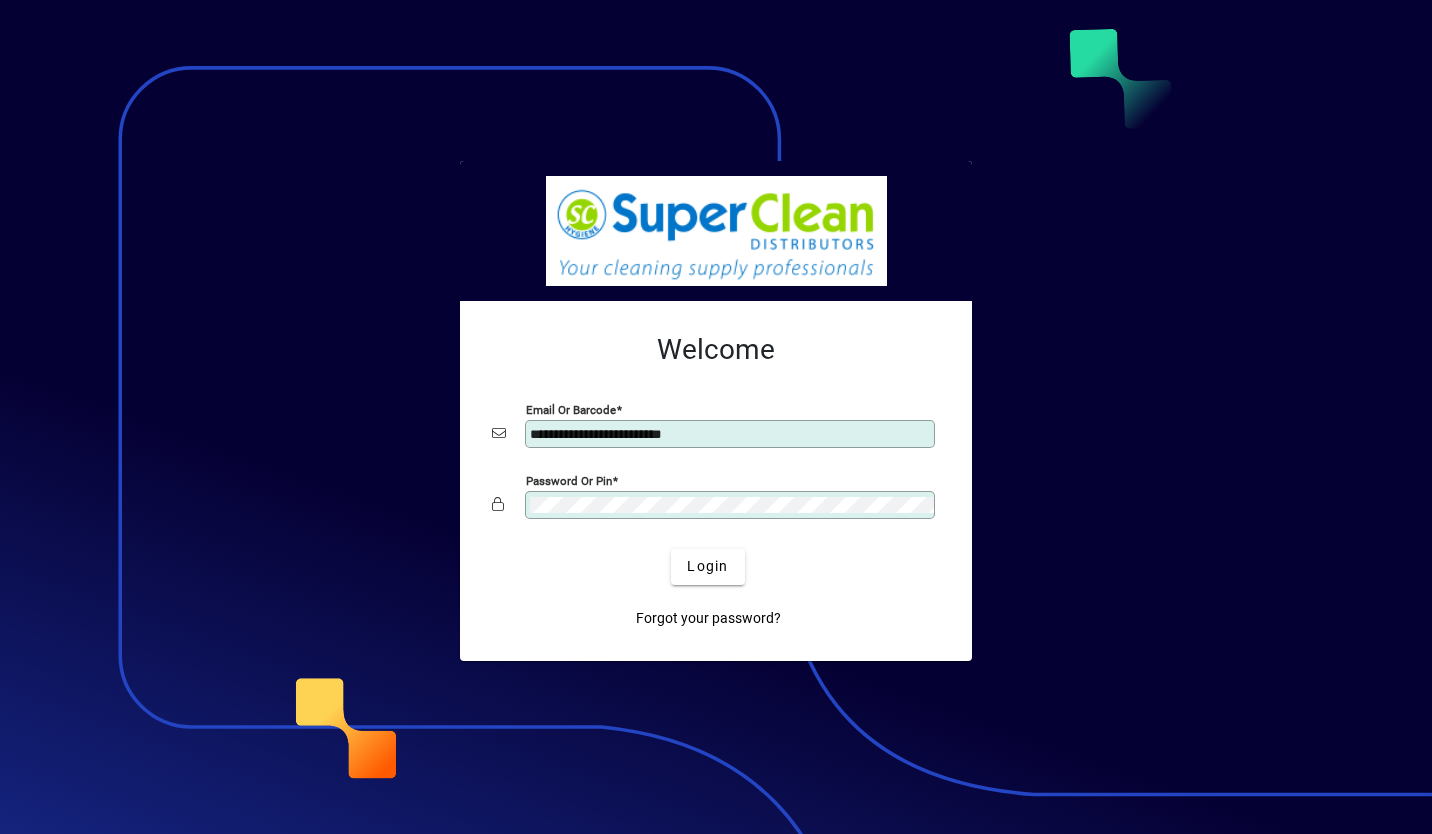 scroll, scrollTop: 0, scrollLeft: 0, axis: both 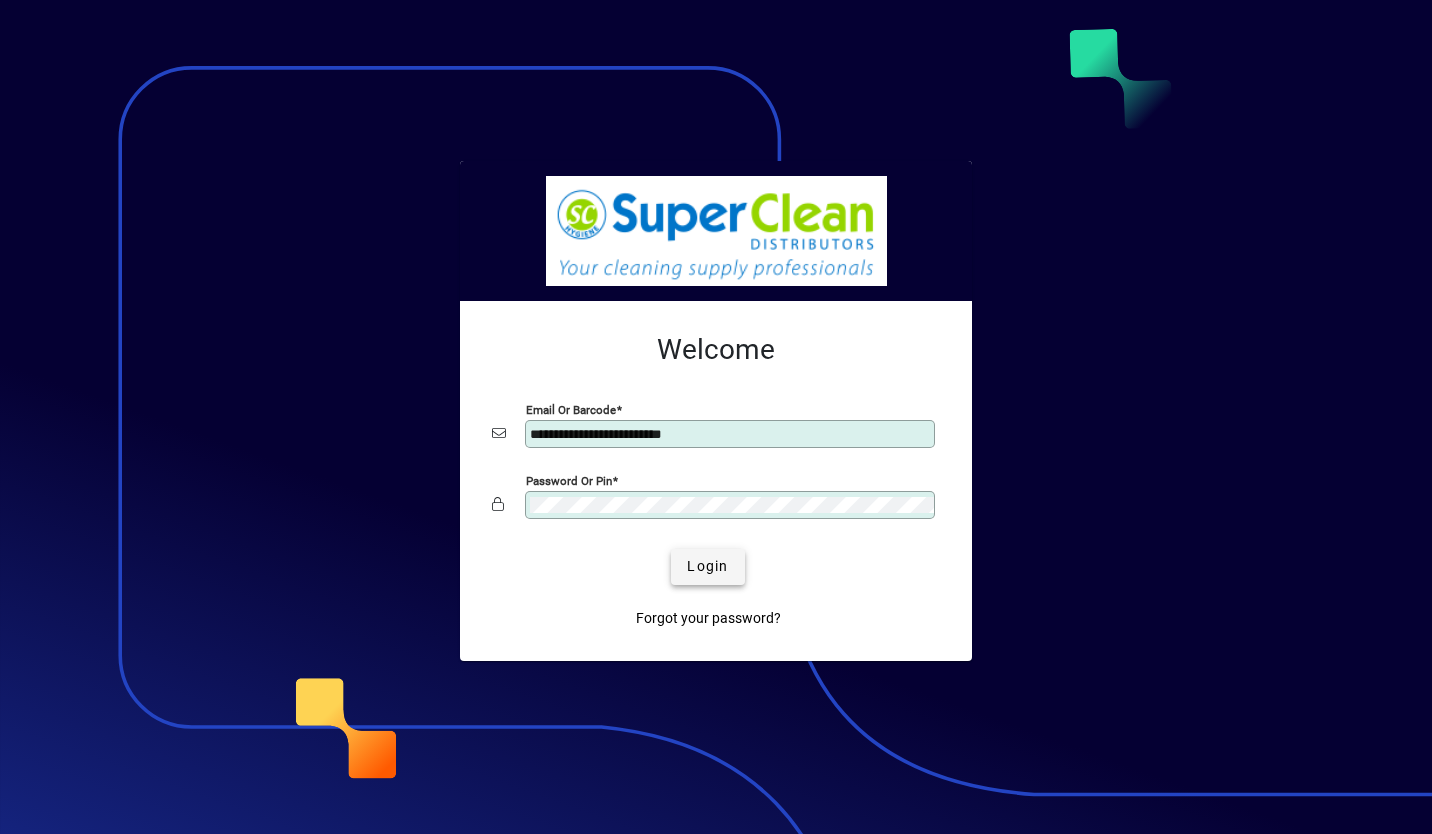 type 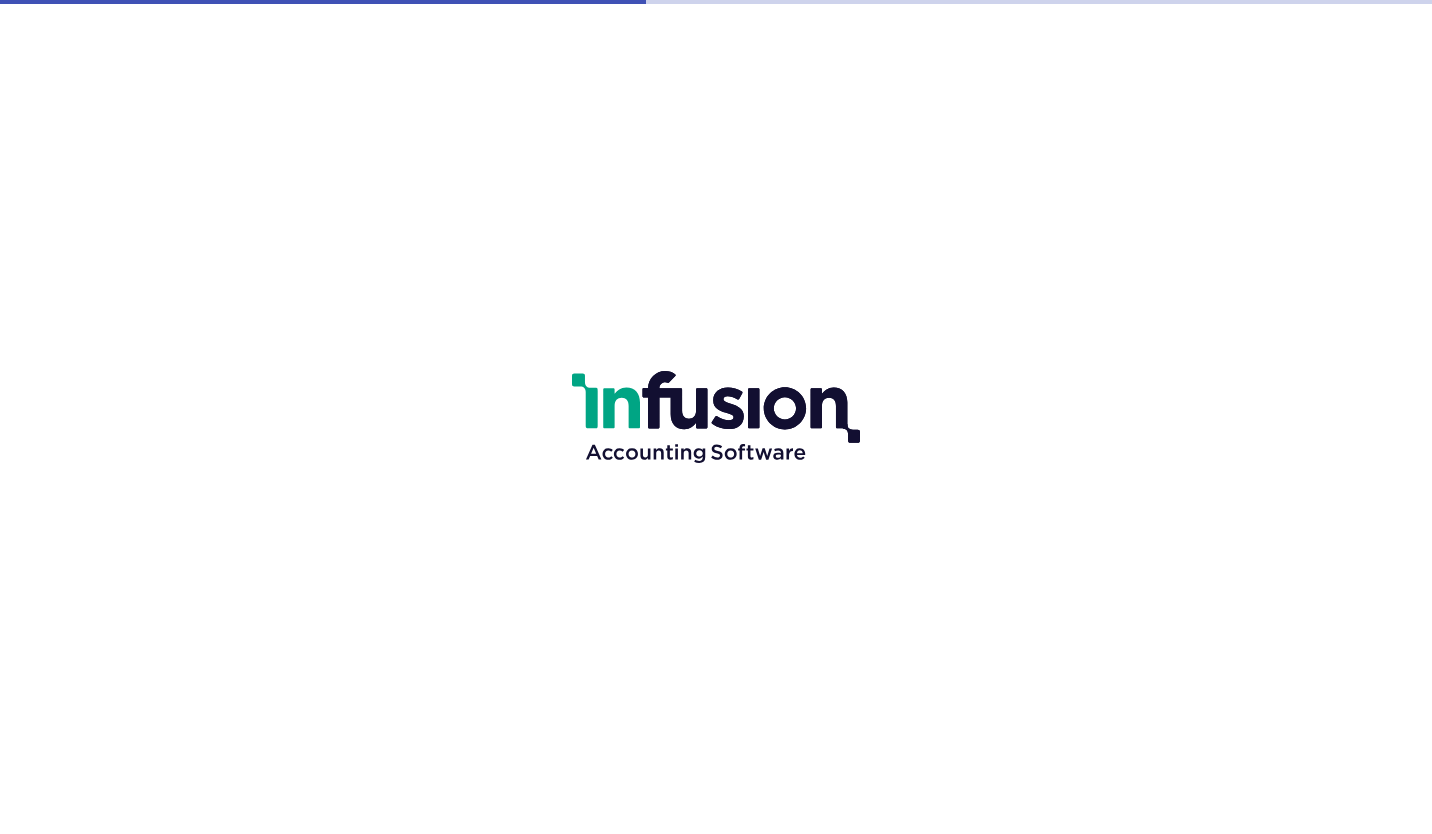 scroll, scrollTop: 0, scrollLeft: 0, axis: both 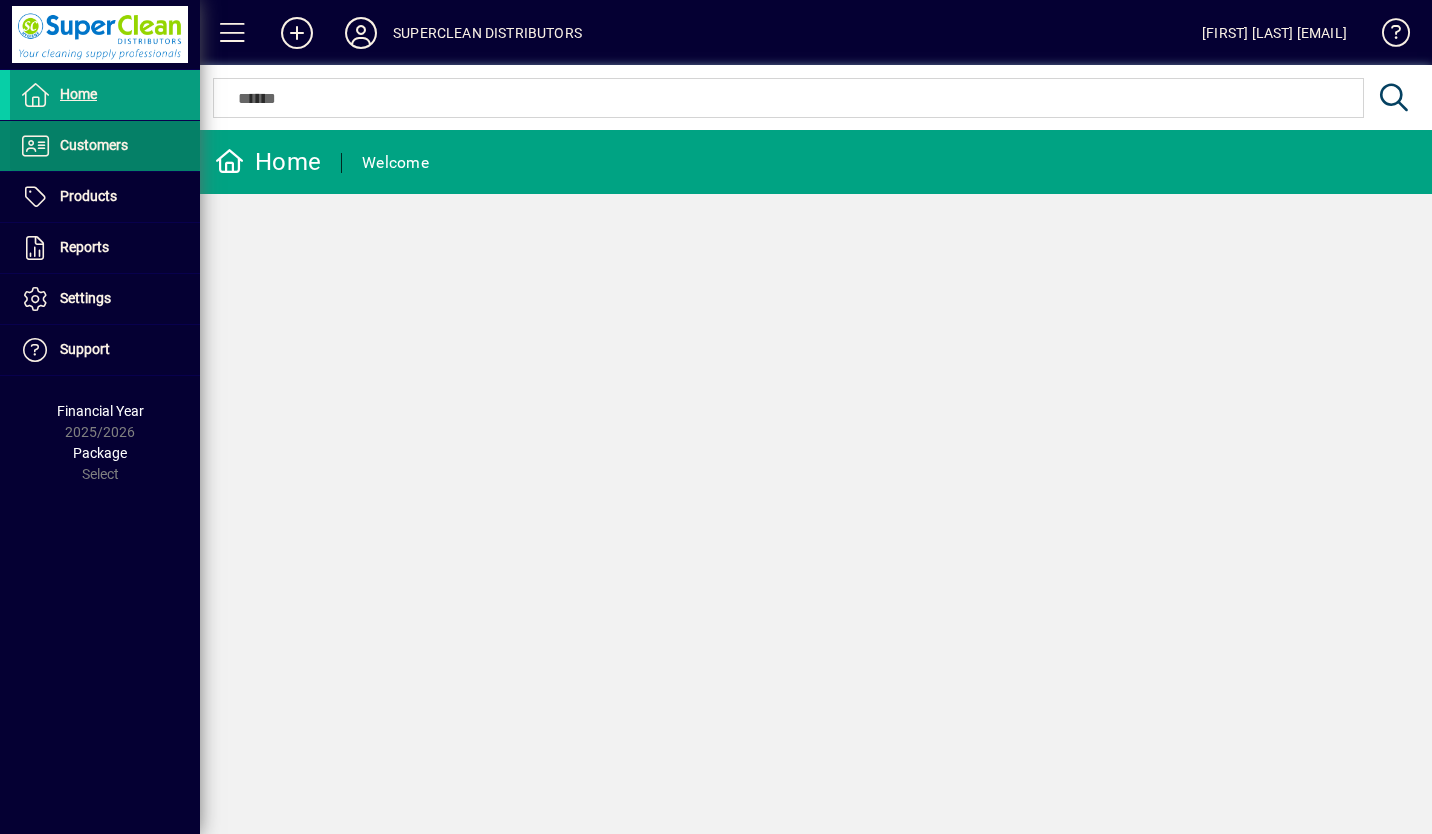 click on "Customers" at bounding box center [94, 145] 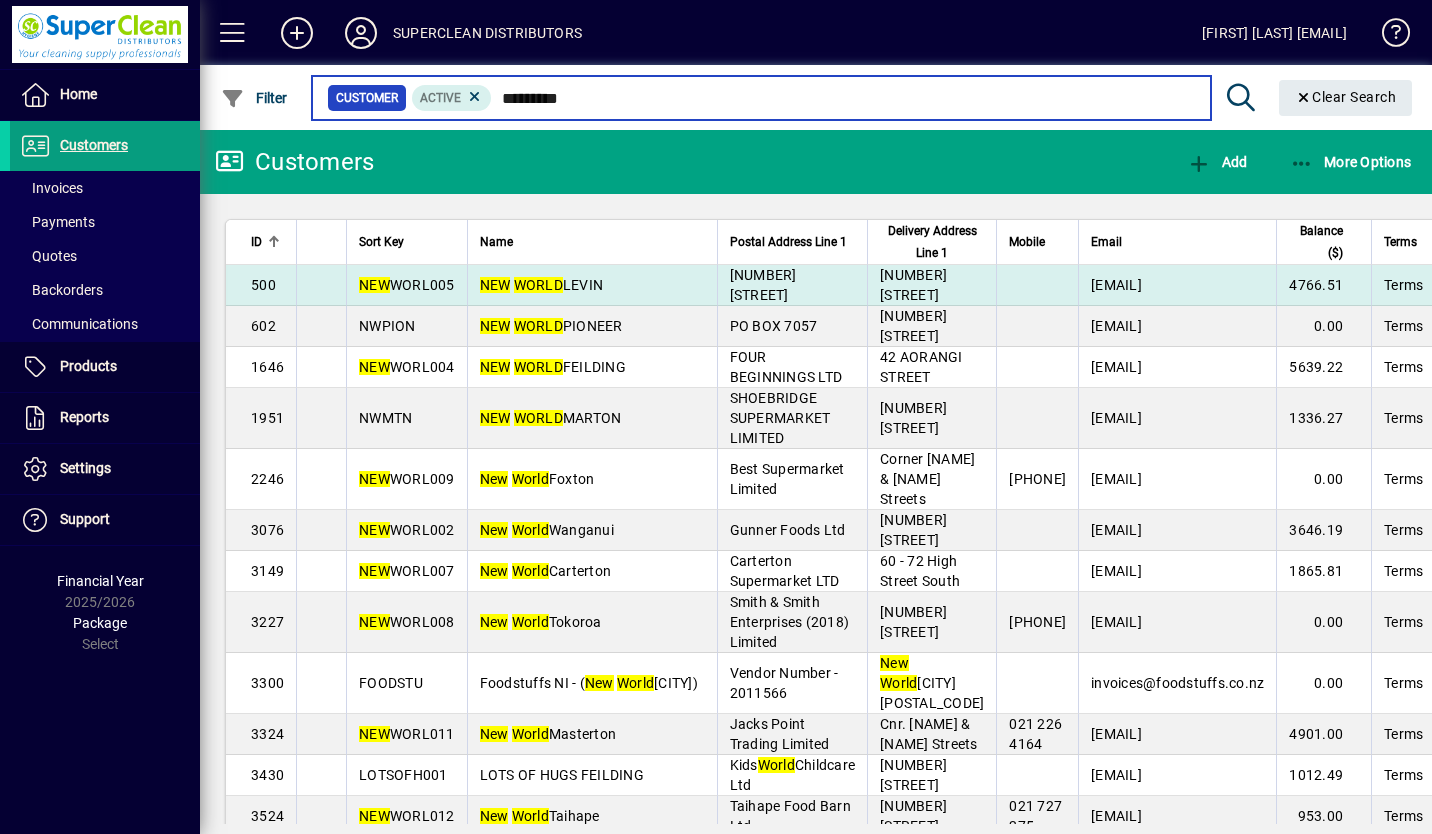 type on "*********" 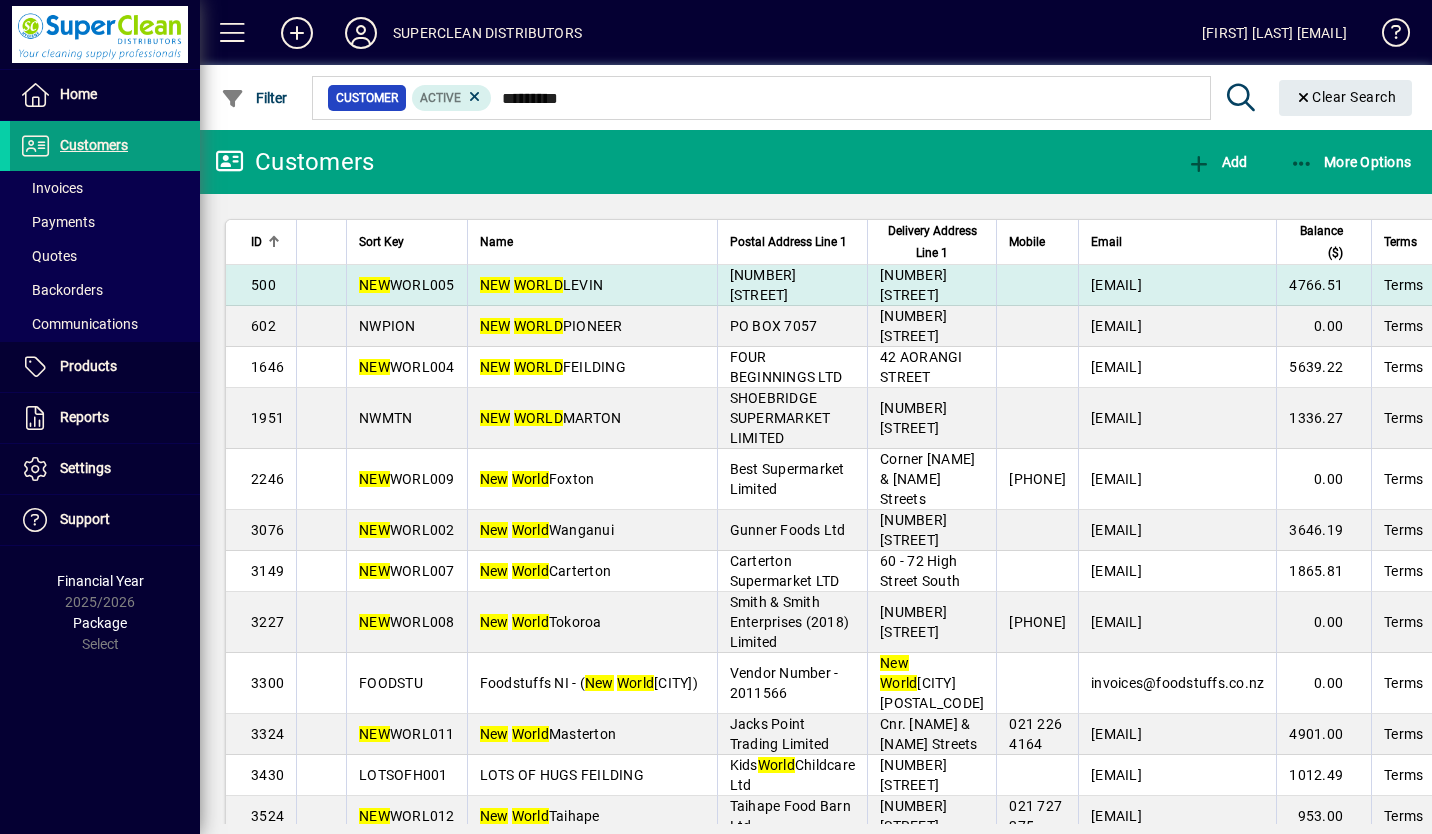 click on "NEW" at bounding box center (495, 285) 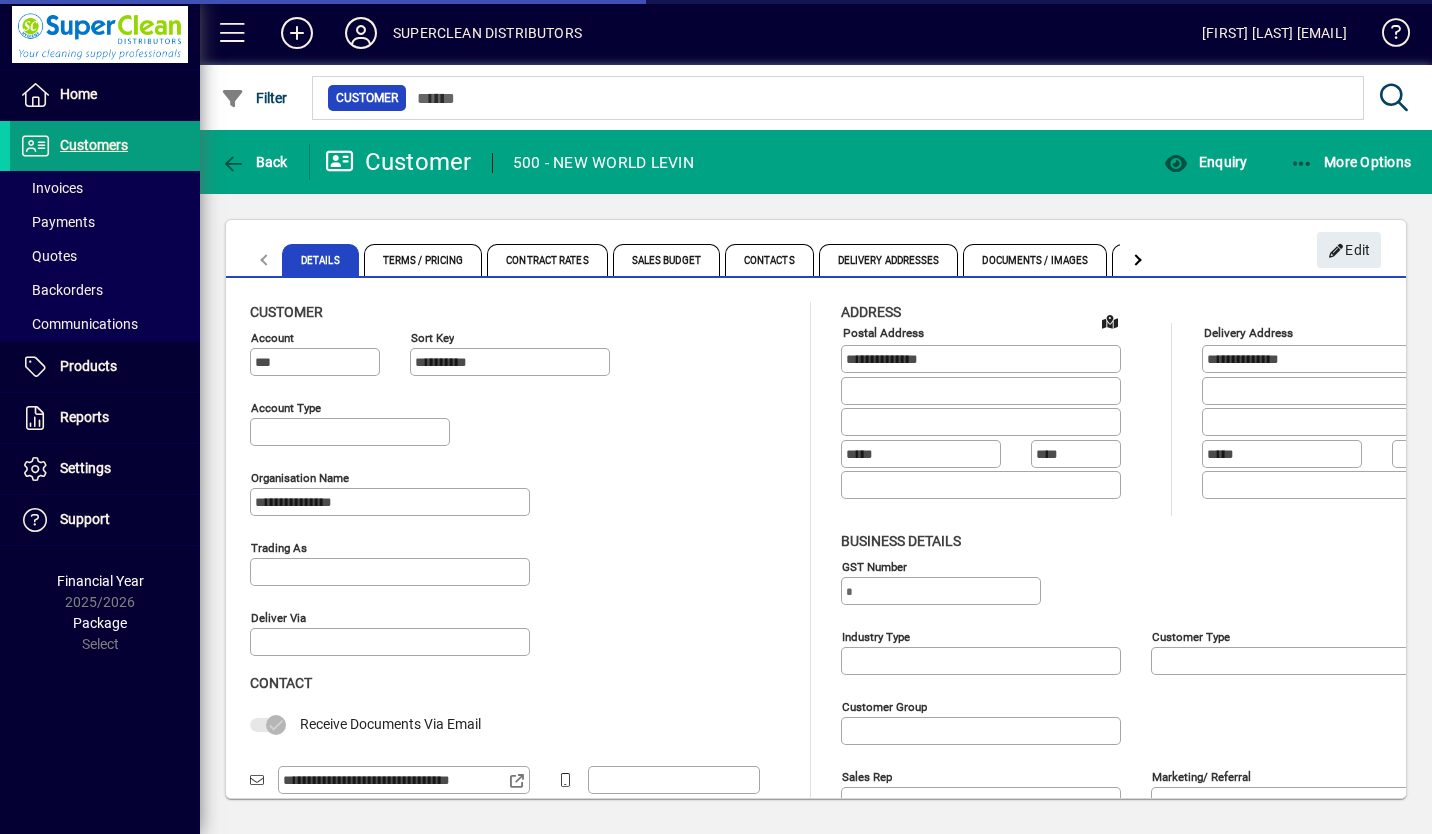 type on "**********" 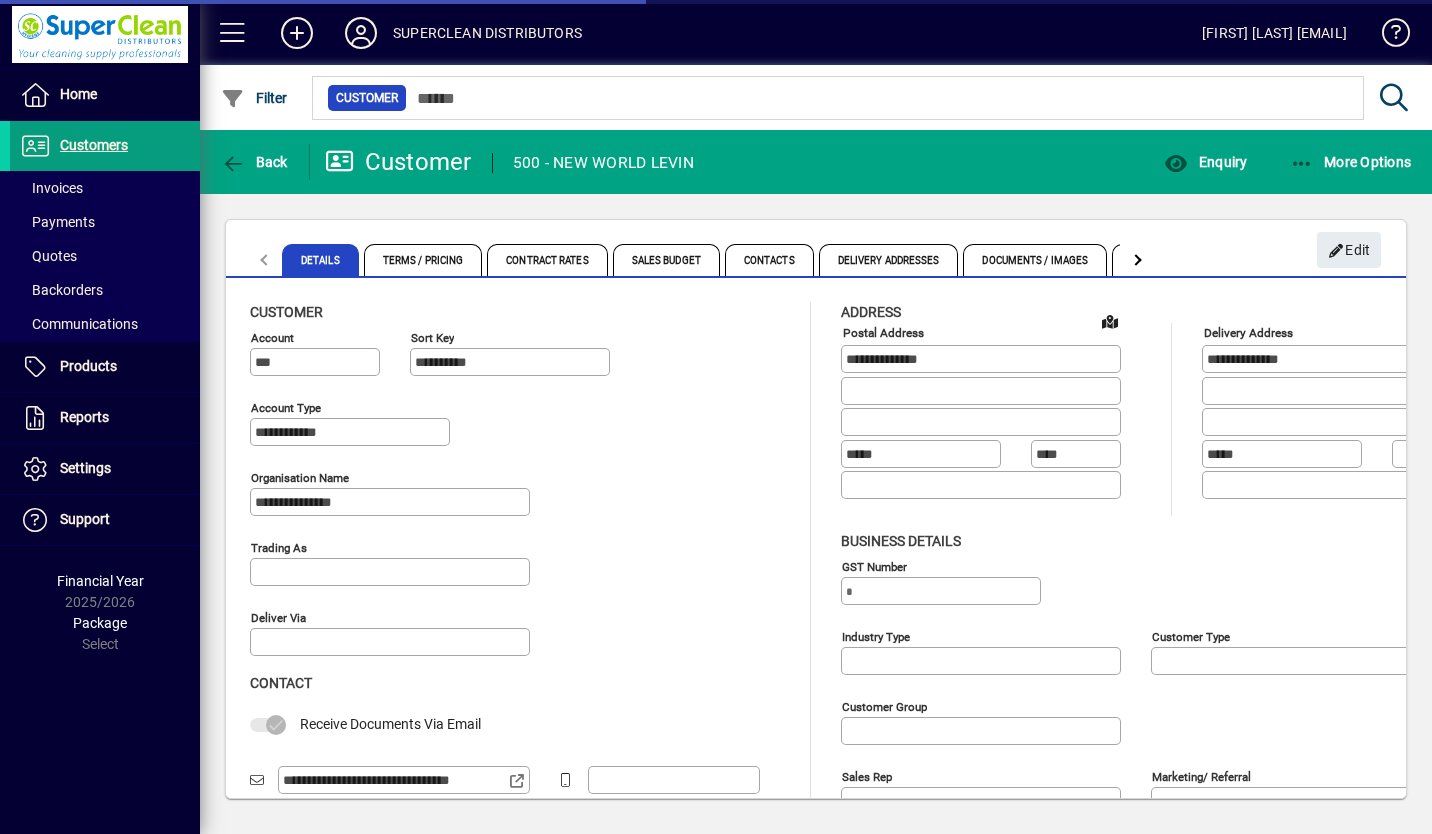 type on "**********" 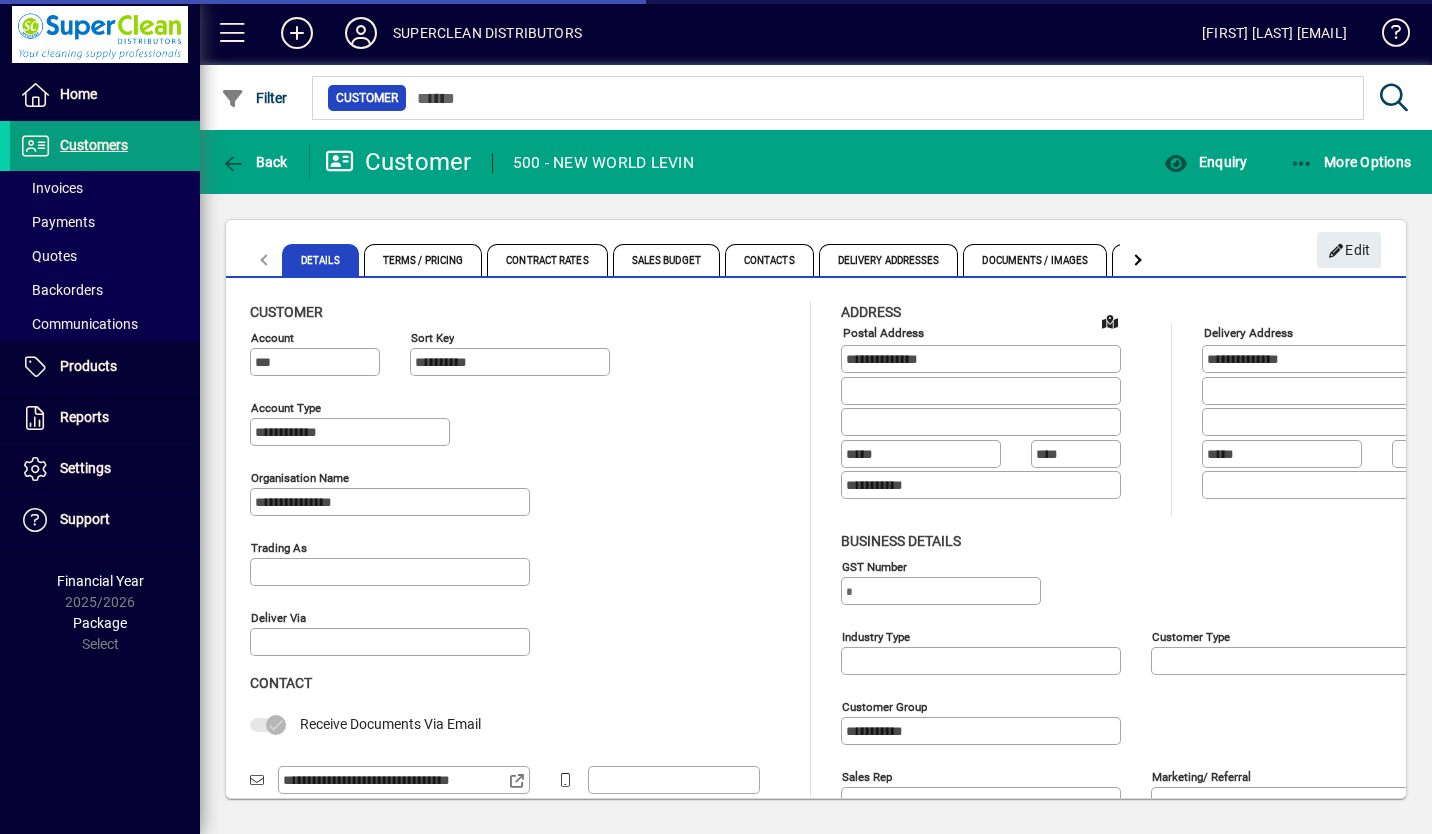 type on "**********" 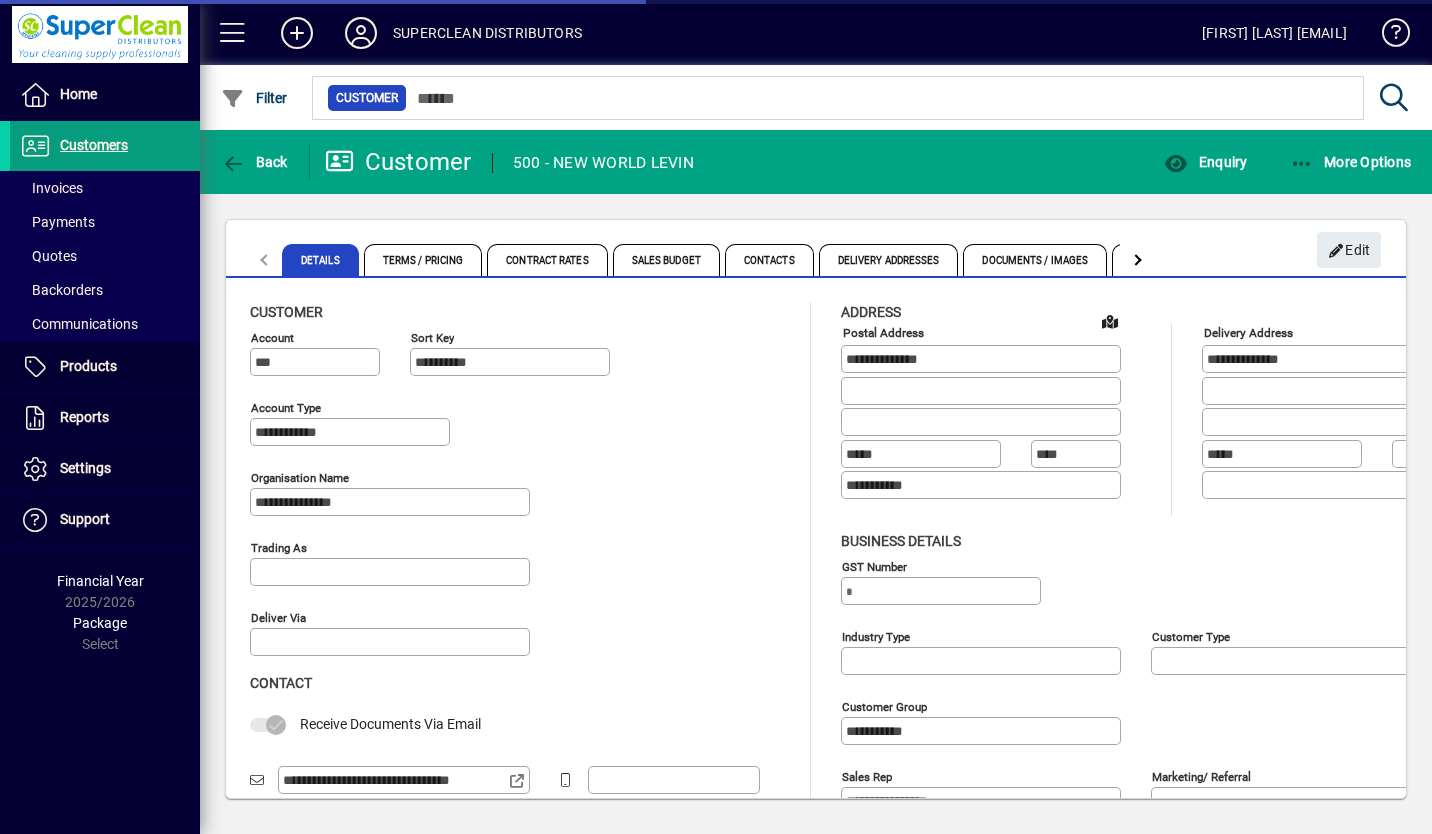 type on "**********" 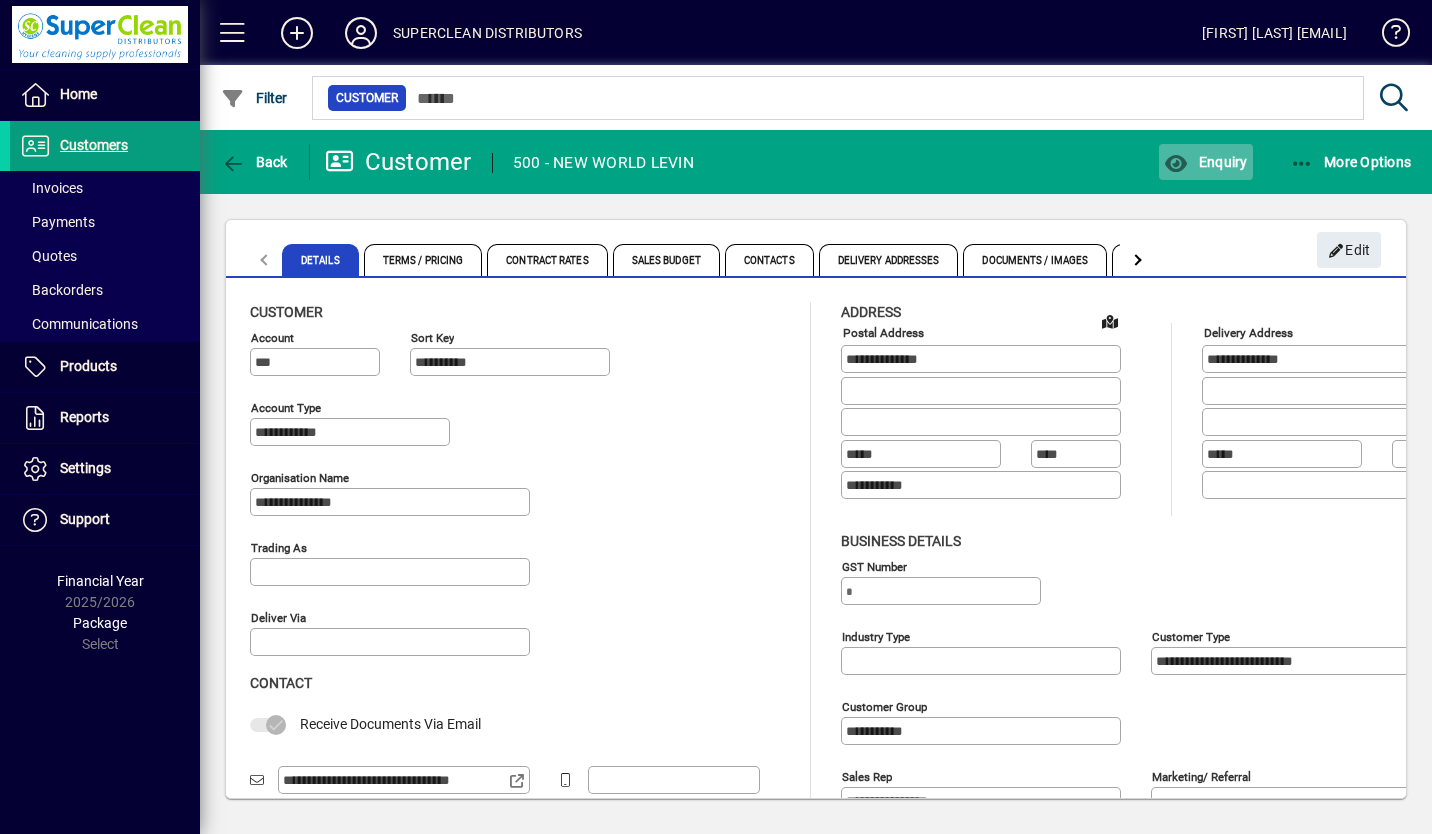 type 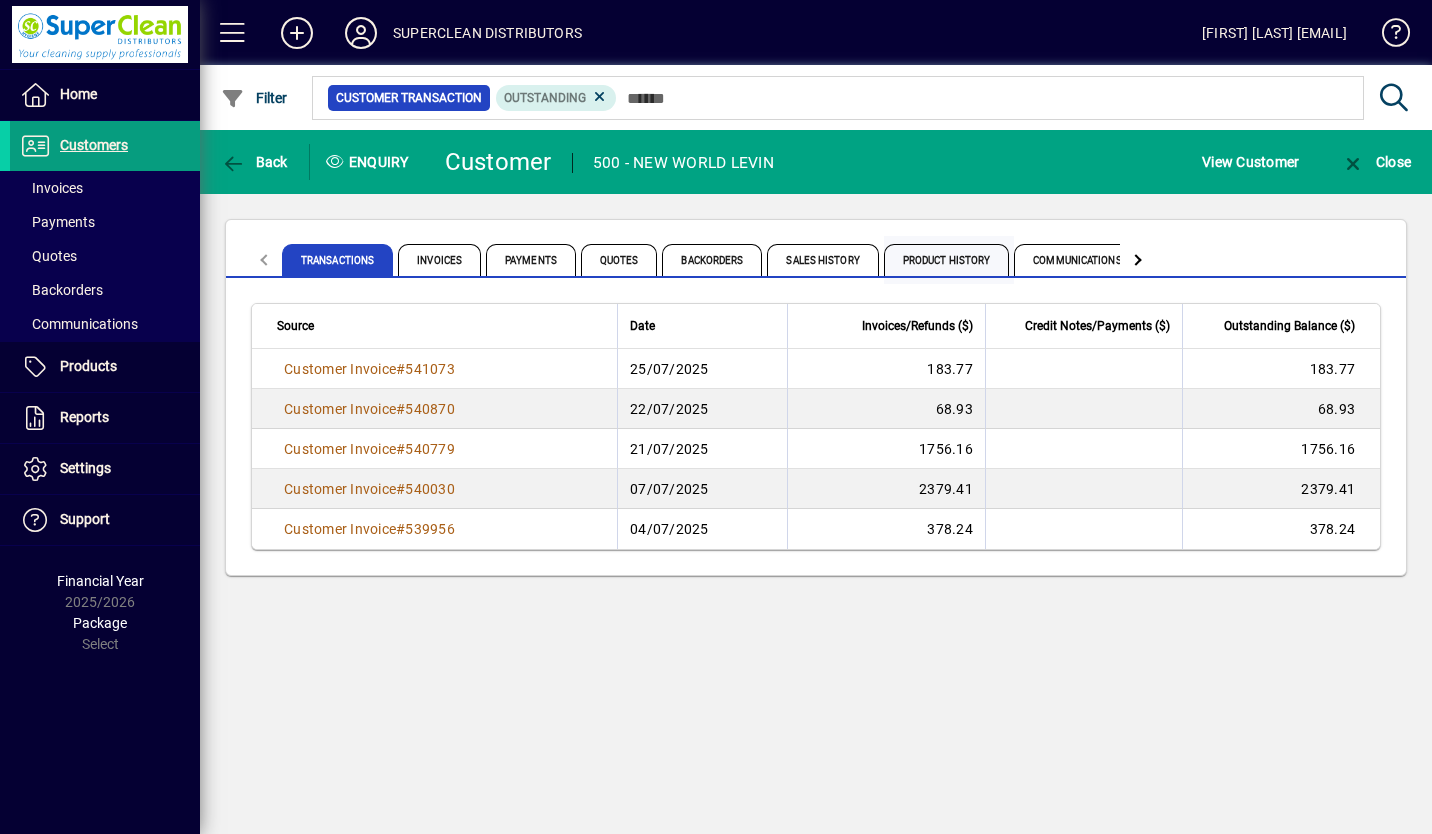 click on "Product History" at bounding box center [947, 260] 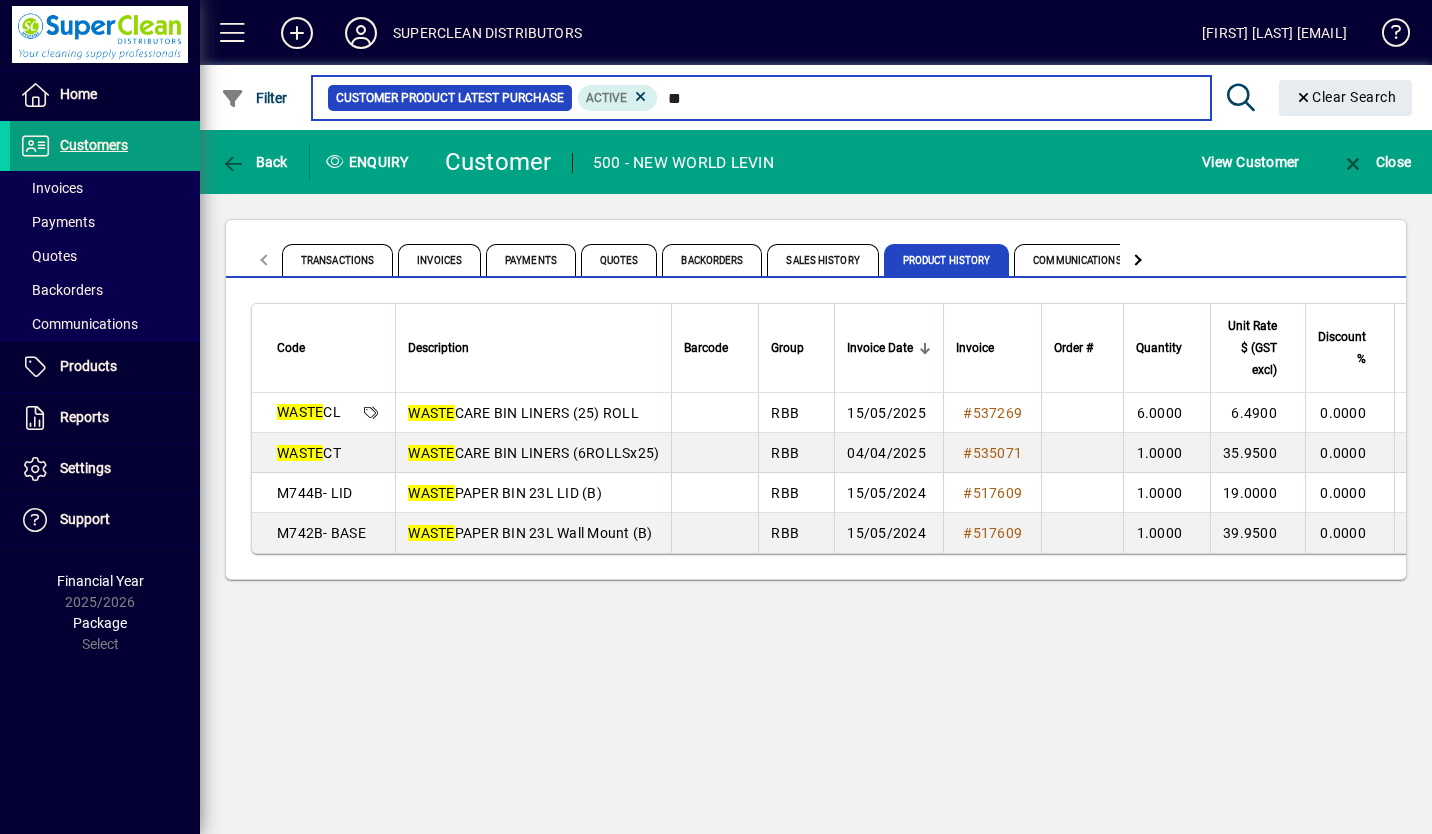 type on "*" 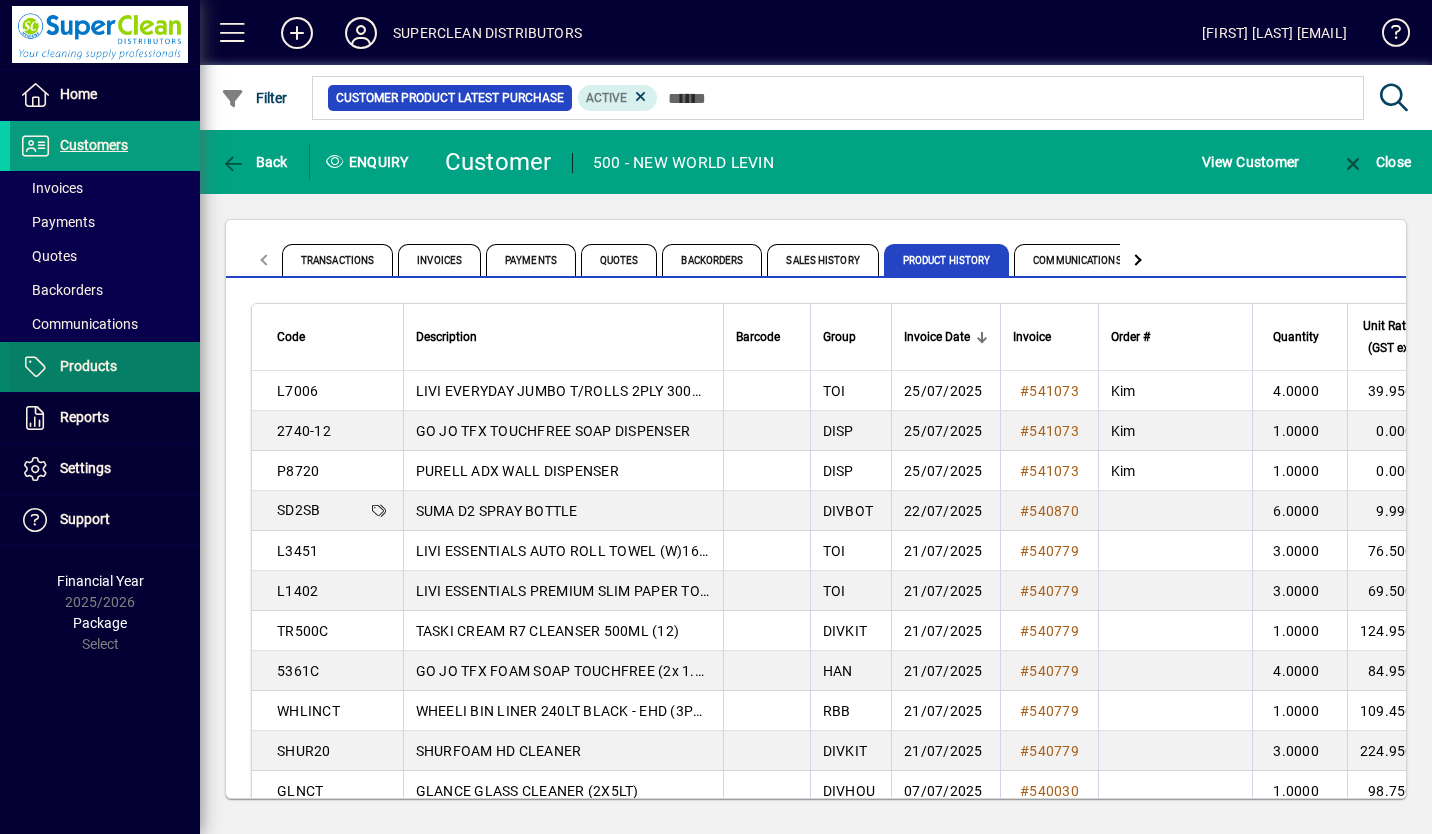 click on "Products" at bounding box center [88, 366] 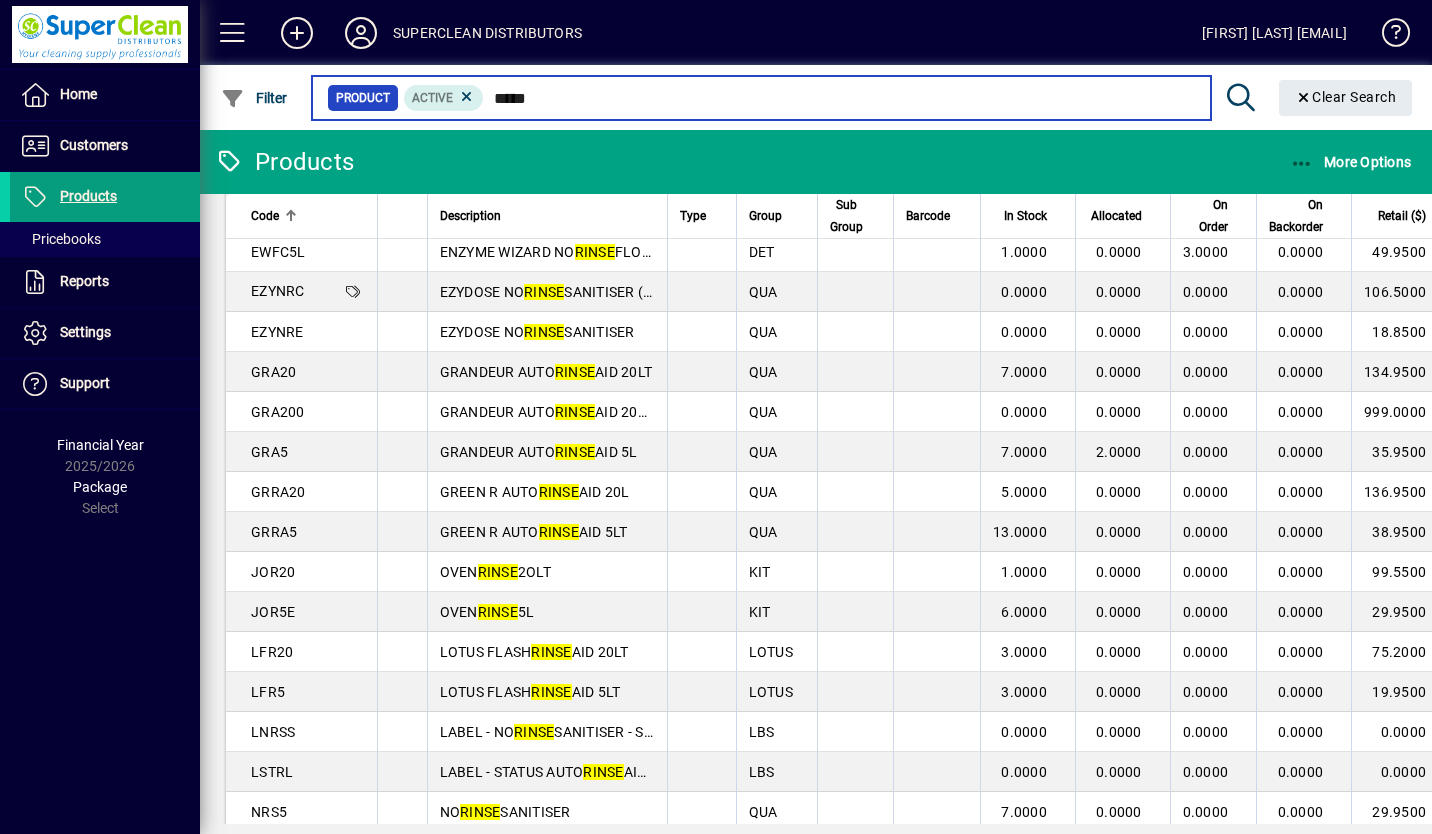 scroll, scrollTop: 129, scrollLeft: 0, axis: vertical 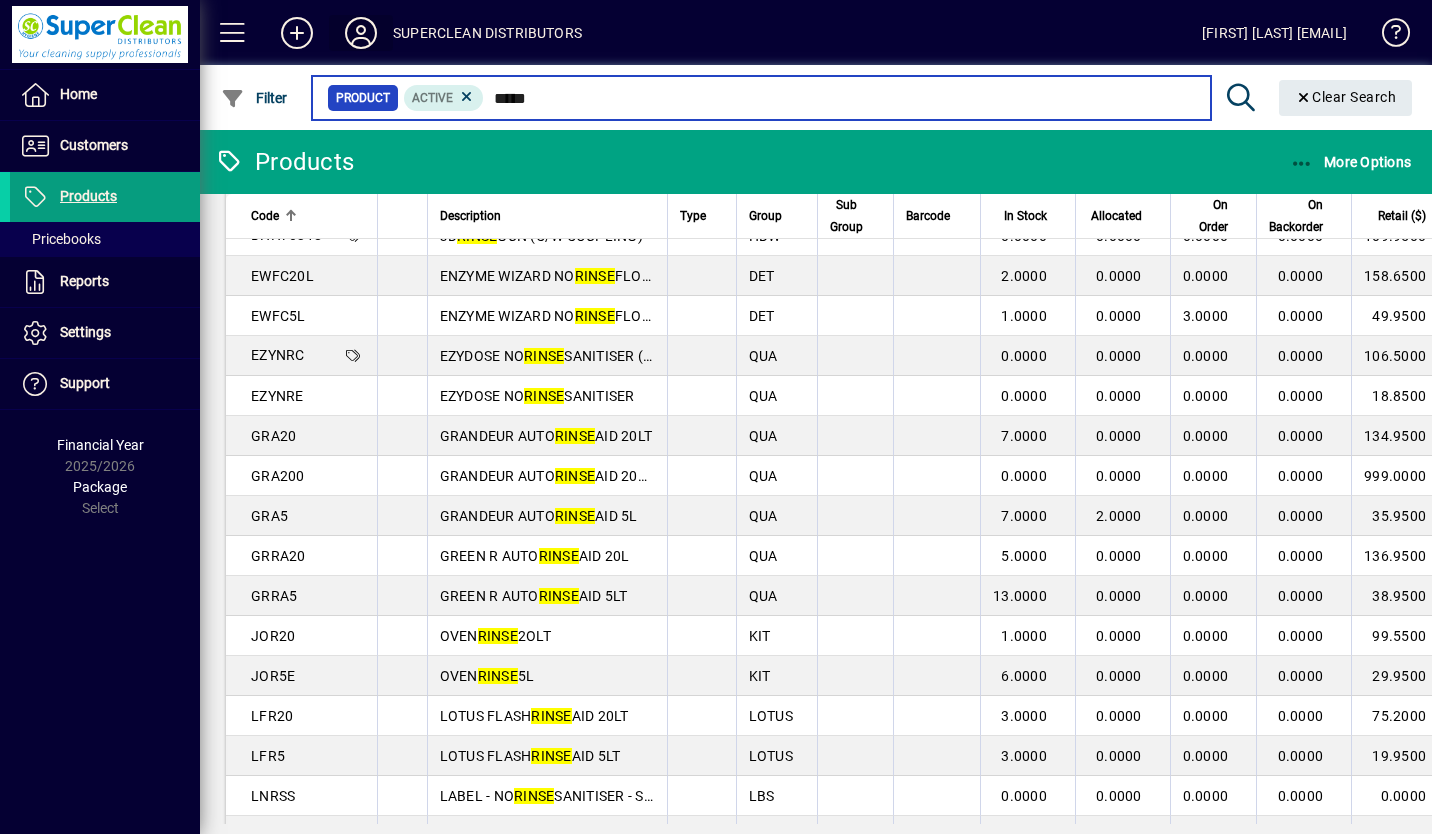 type on "*****" 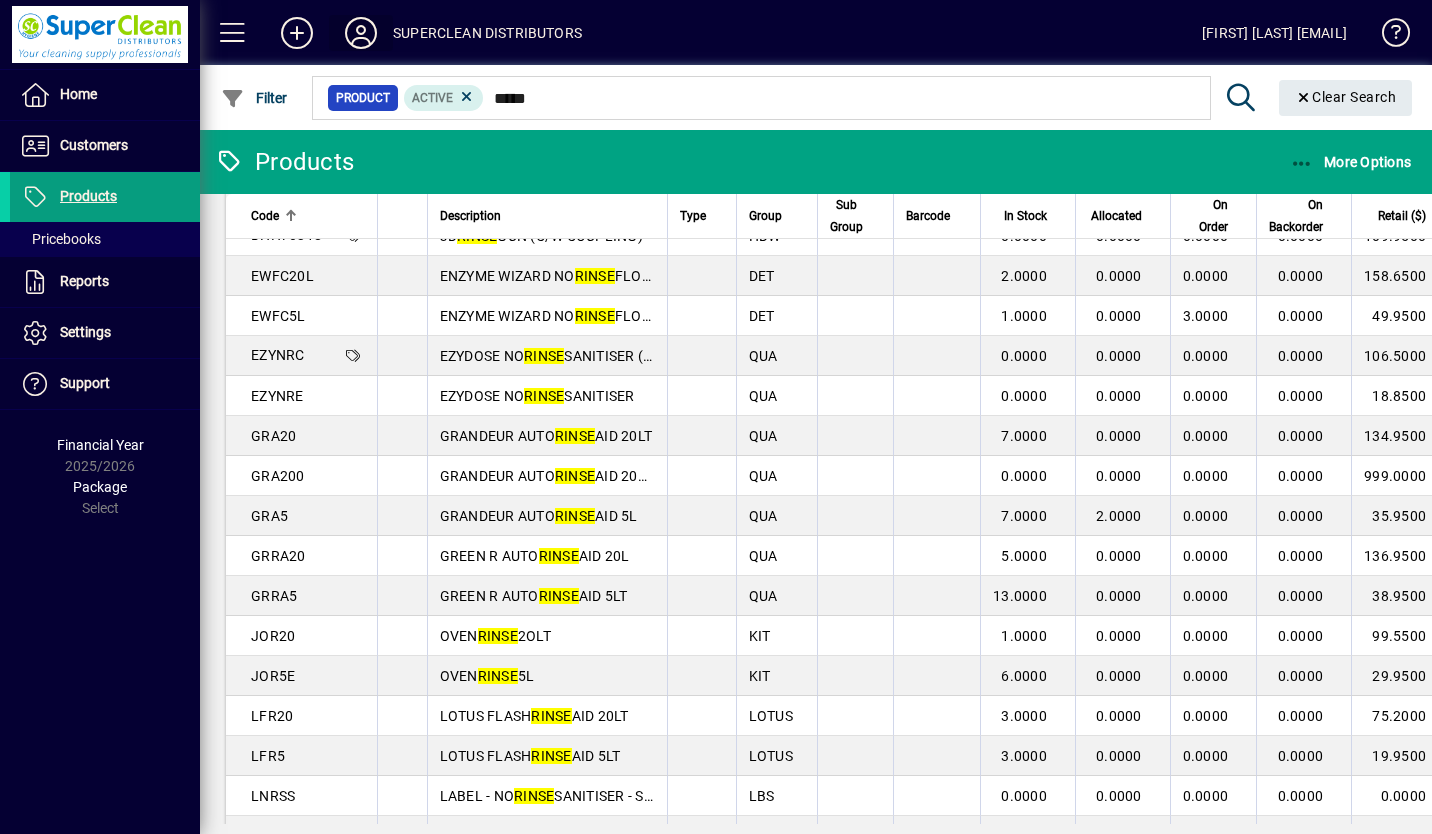 click 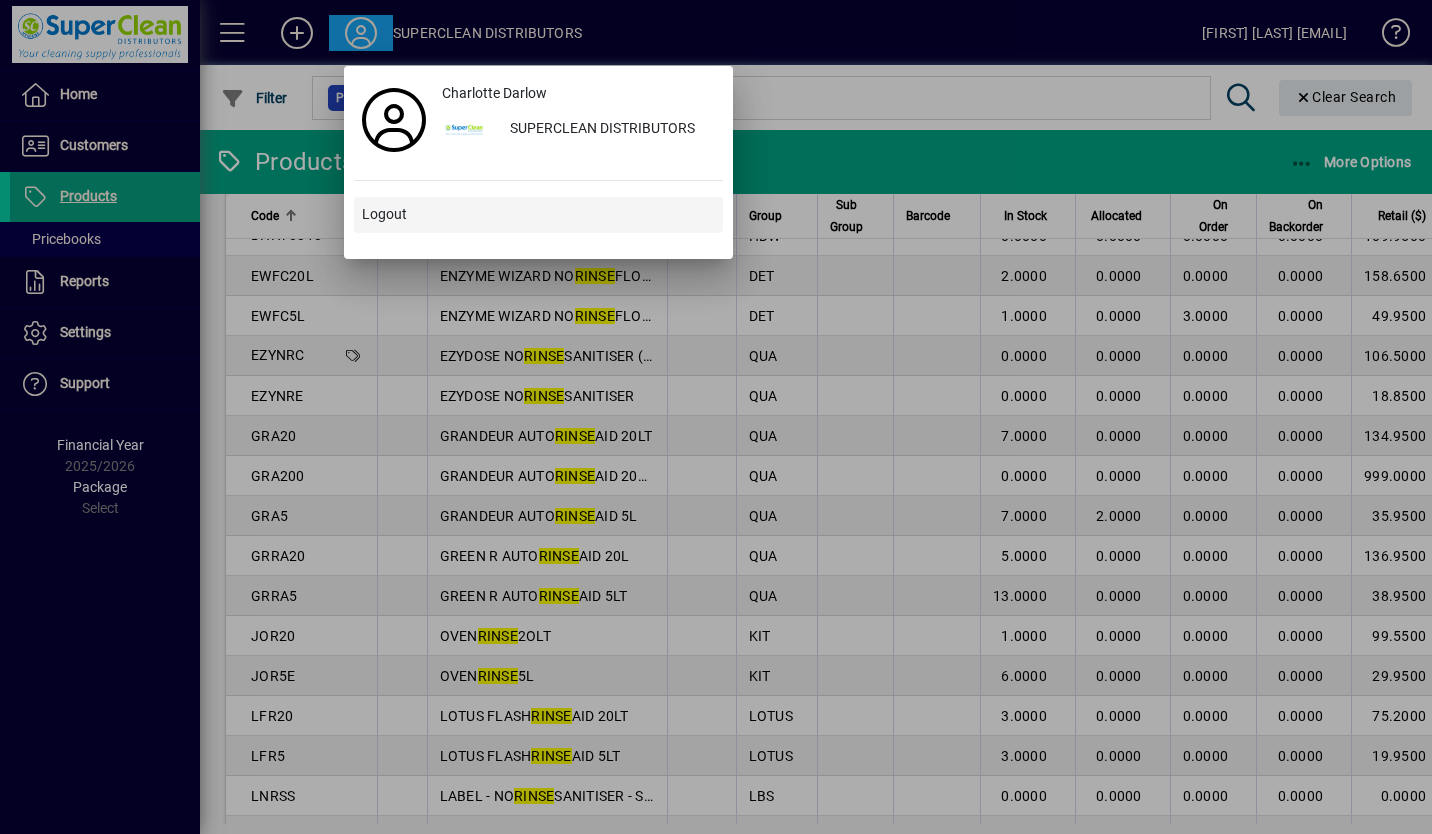 click at bounding box center (538, 215) 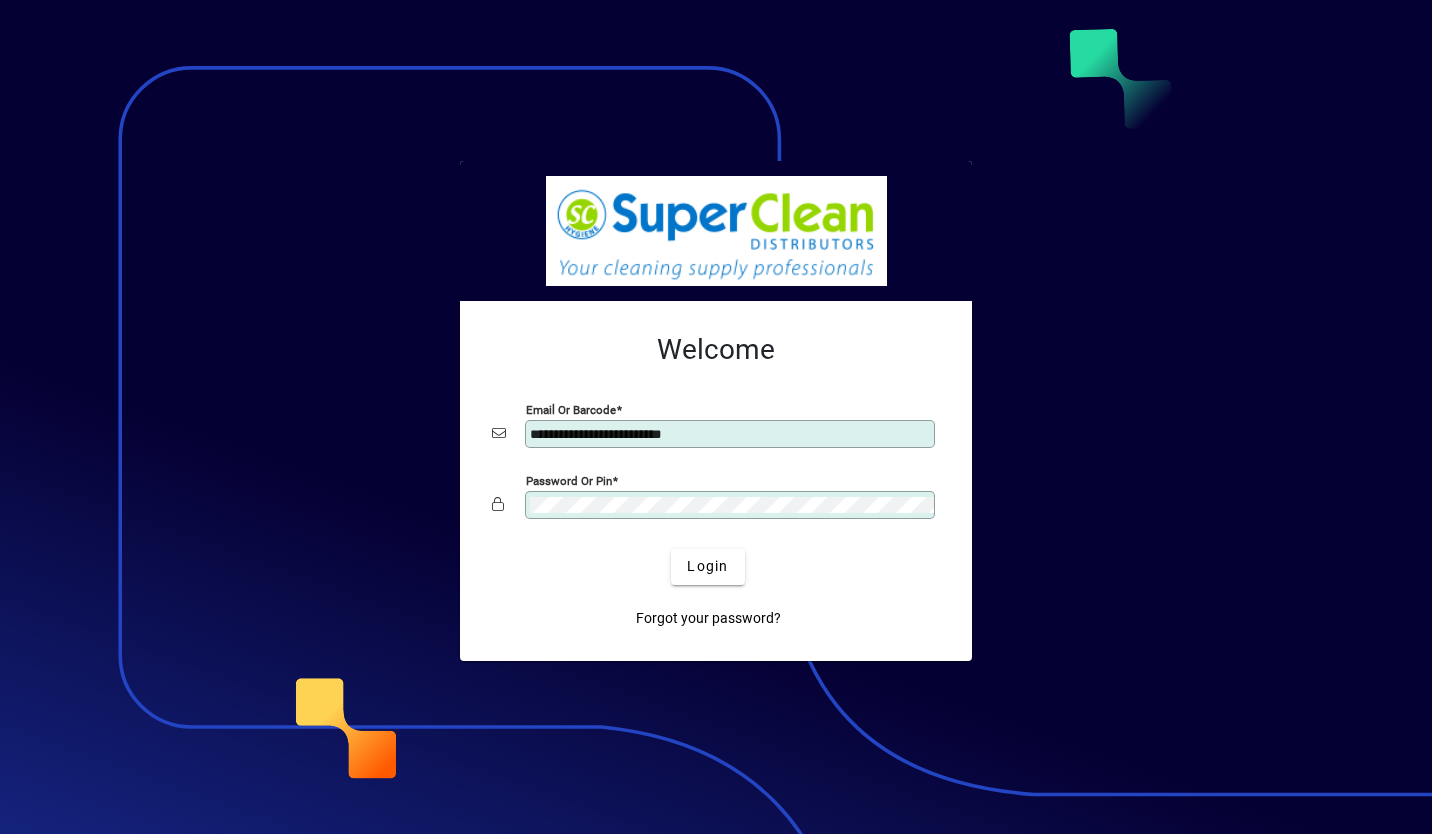 scroll, scrollTop: 0, scrollLeft: 0, axis: both 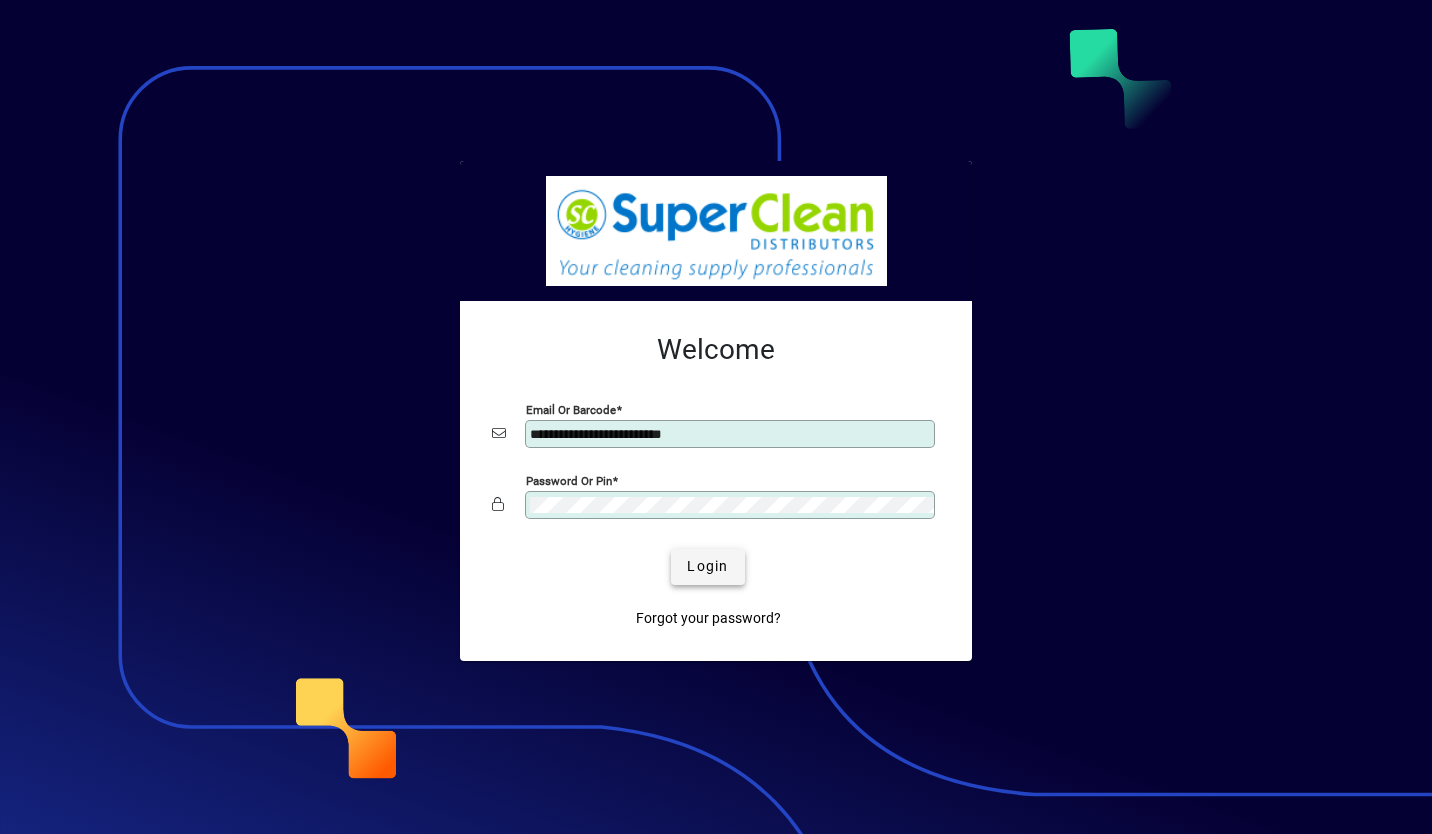 type 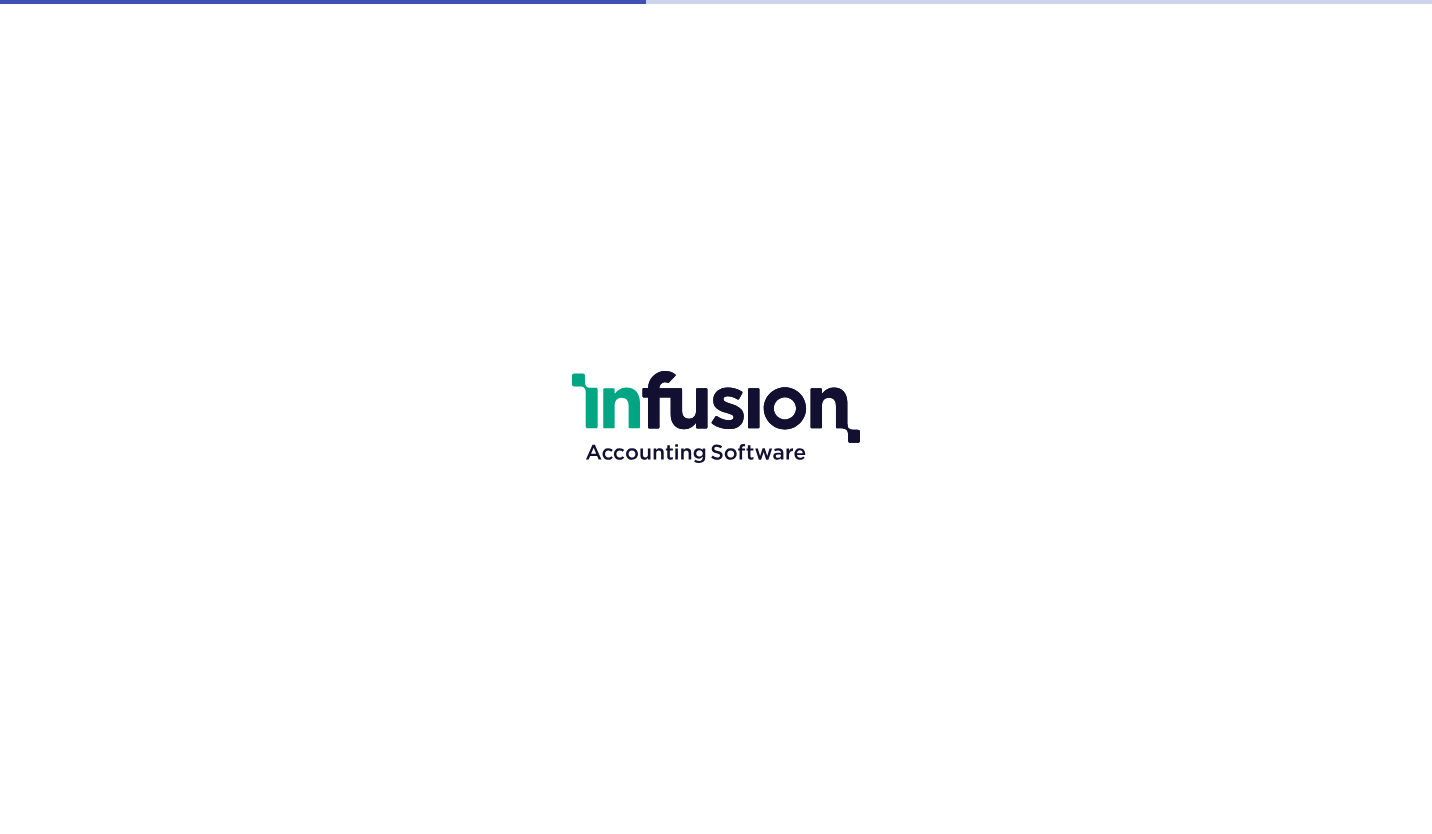 scroll, scrollTop: 0, scrollLeft: 0, axis: both 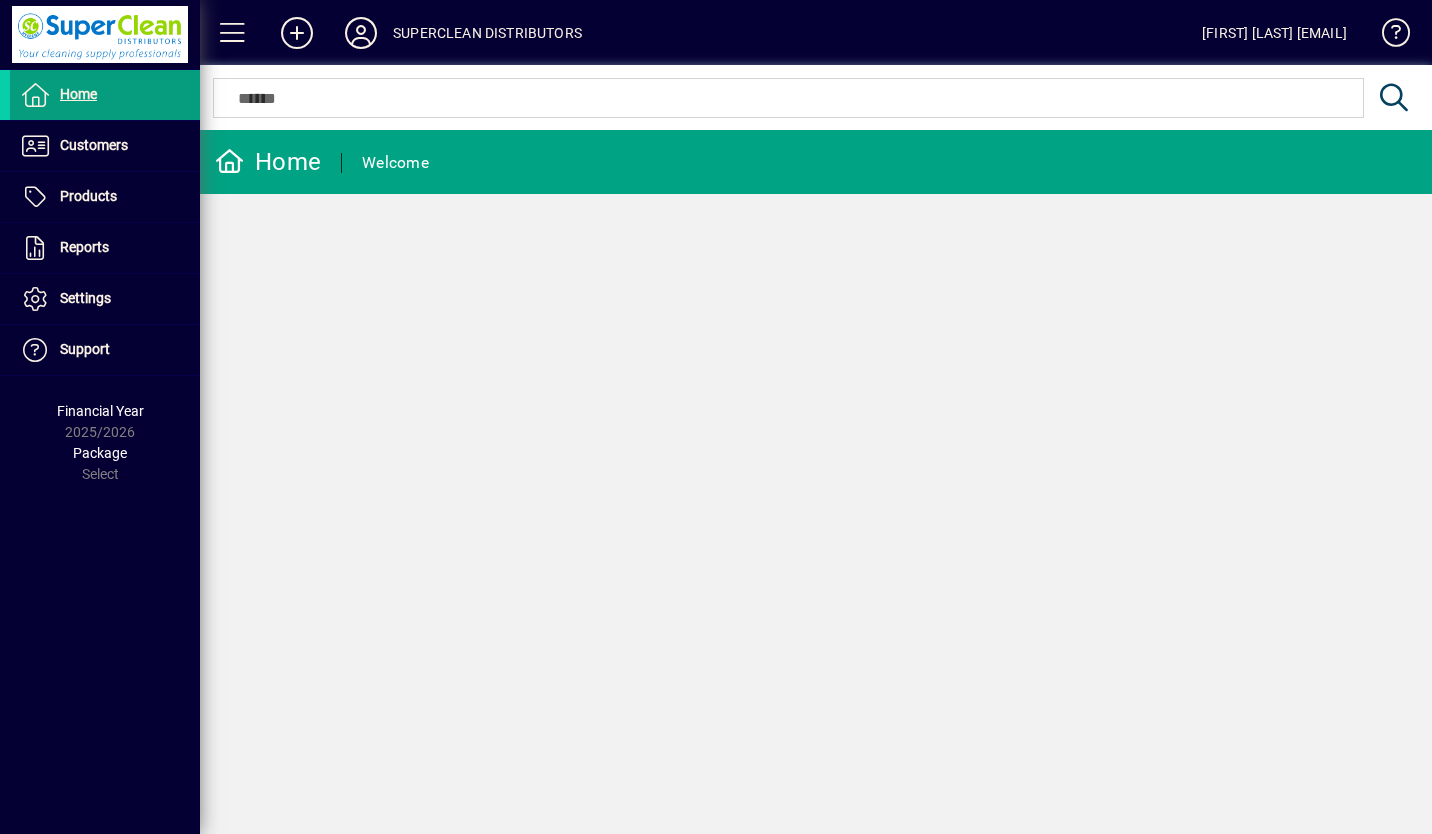 click on "Home  Welcome" 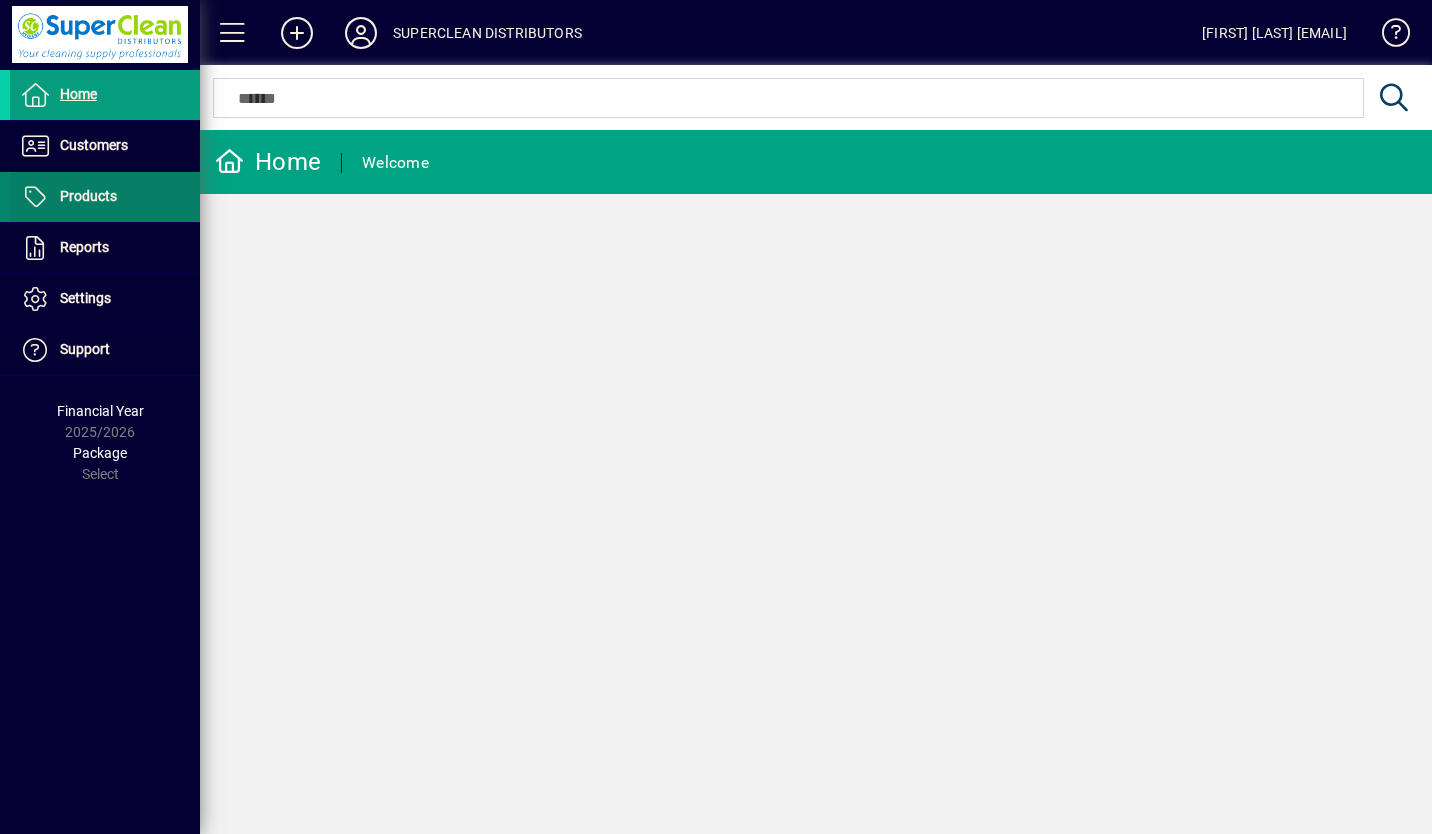 click on "Products" at bounding box center (88, 196) 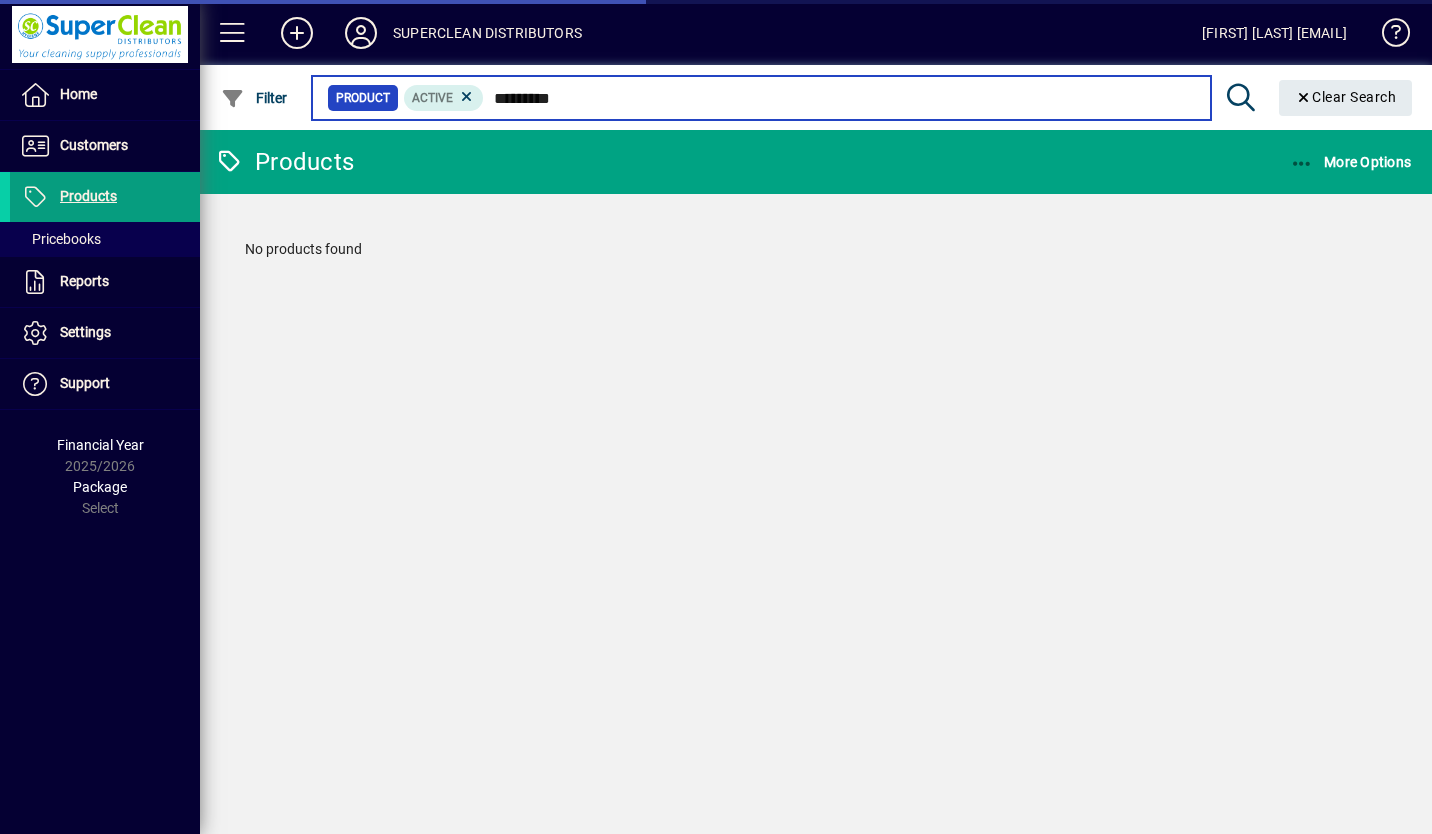 click on "*********" at bounding box center [839, 98] 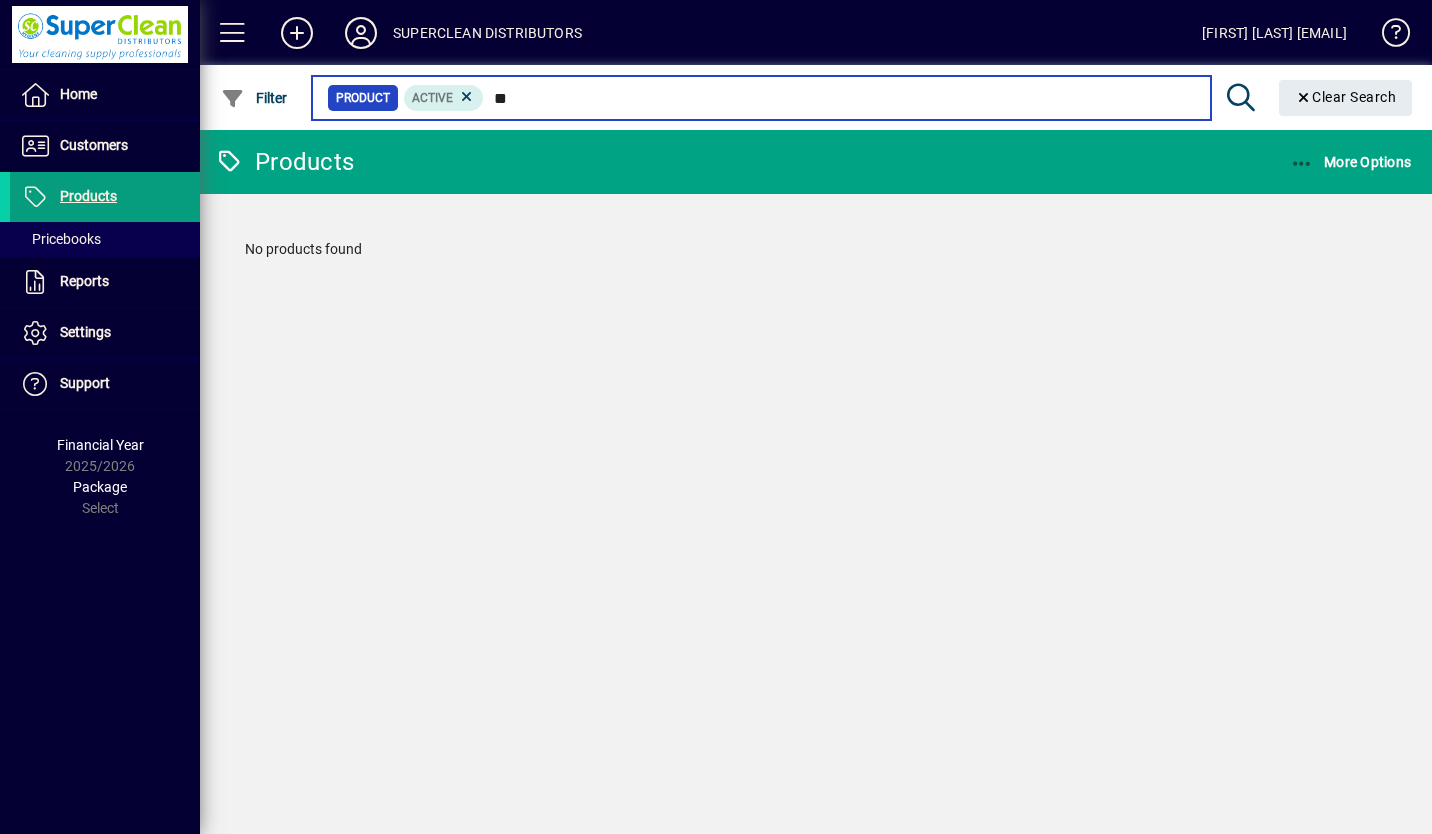 type on "*" 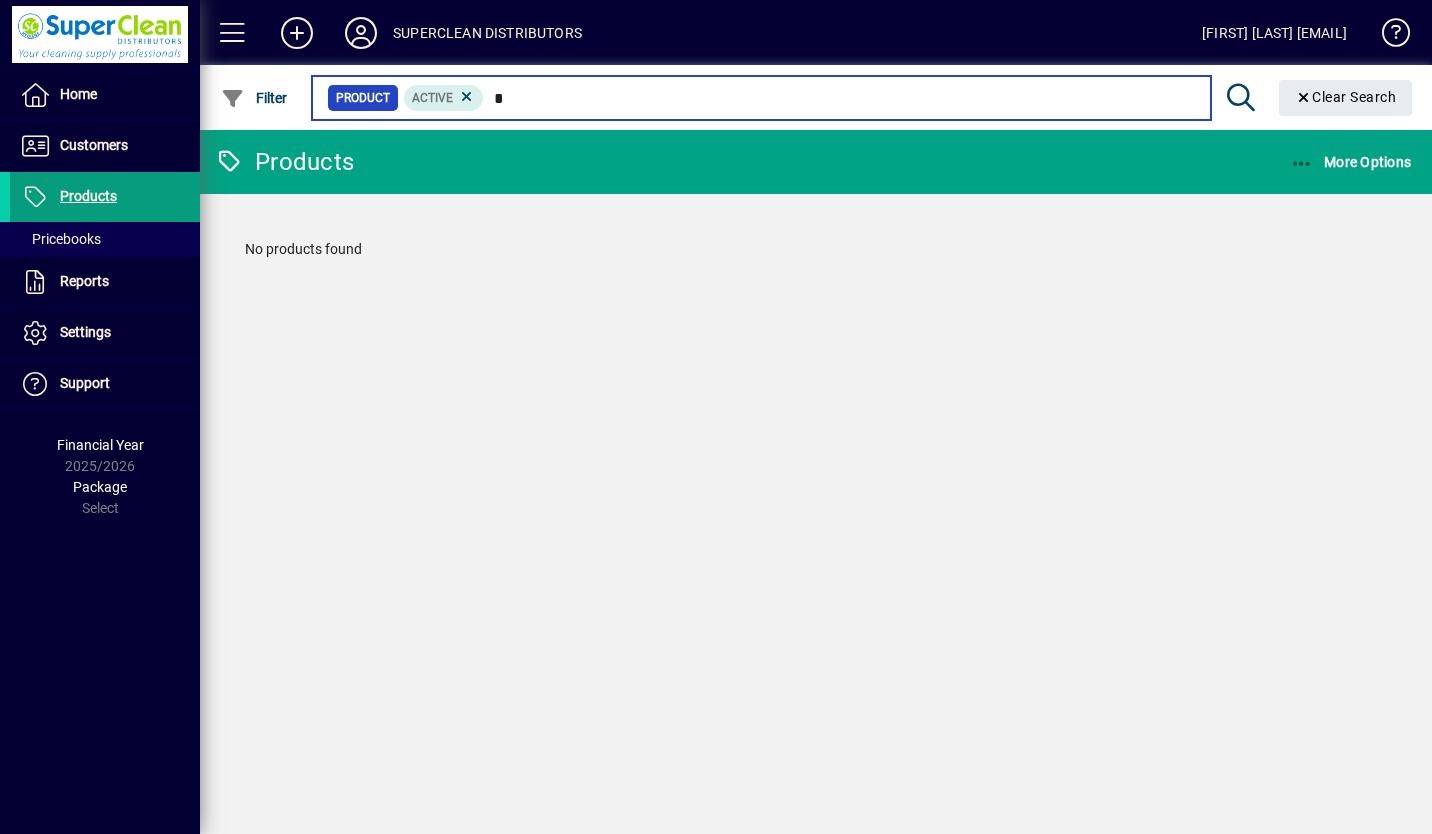 type 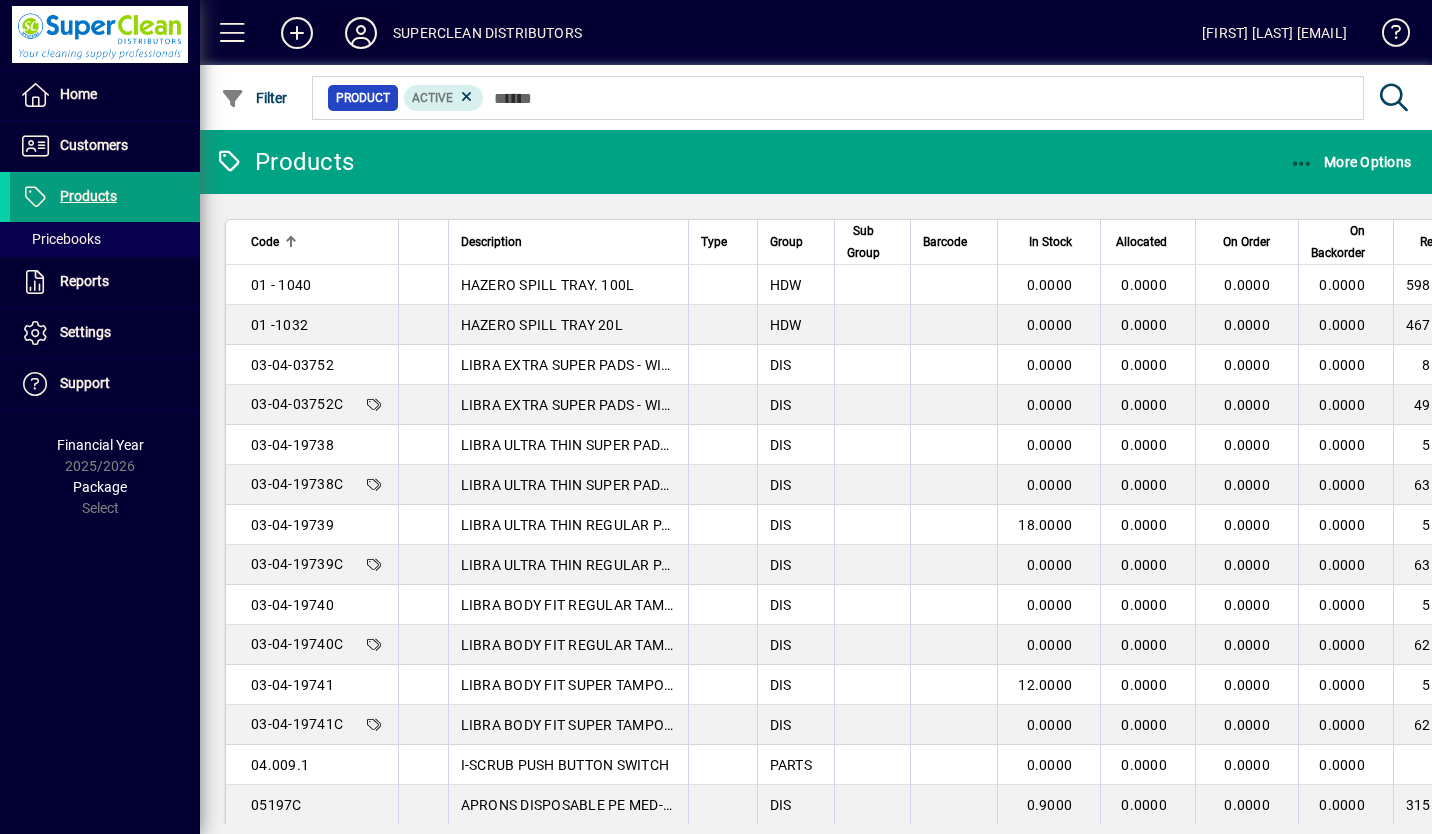 type 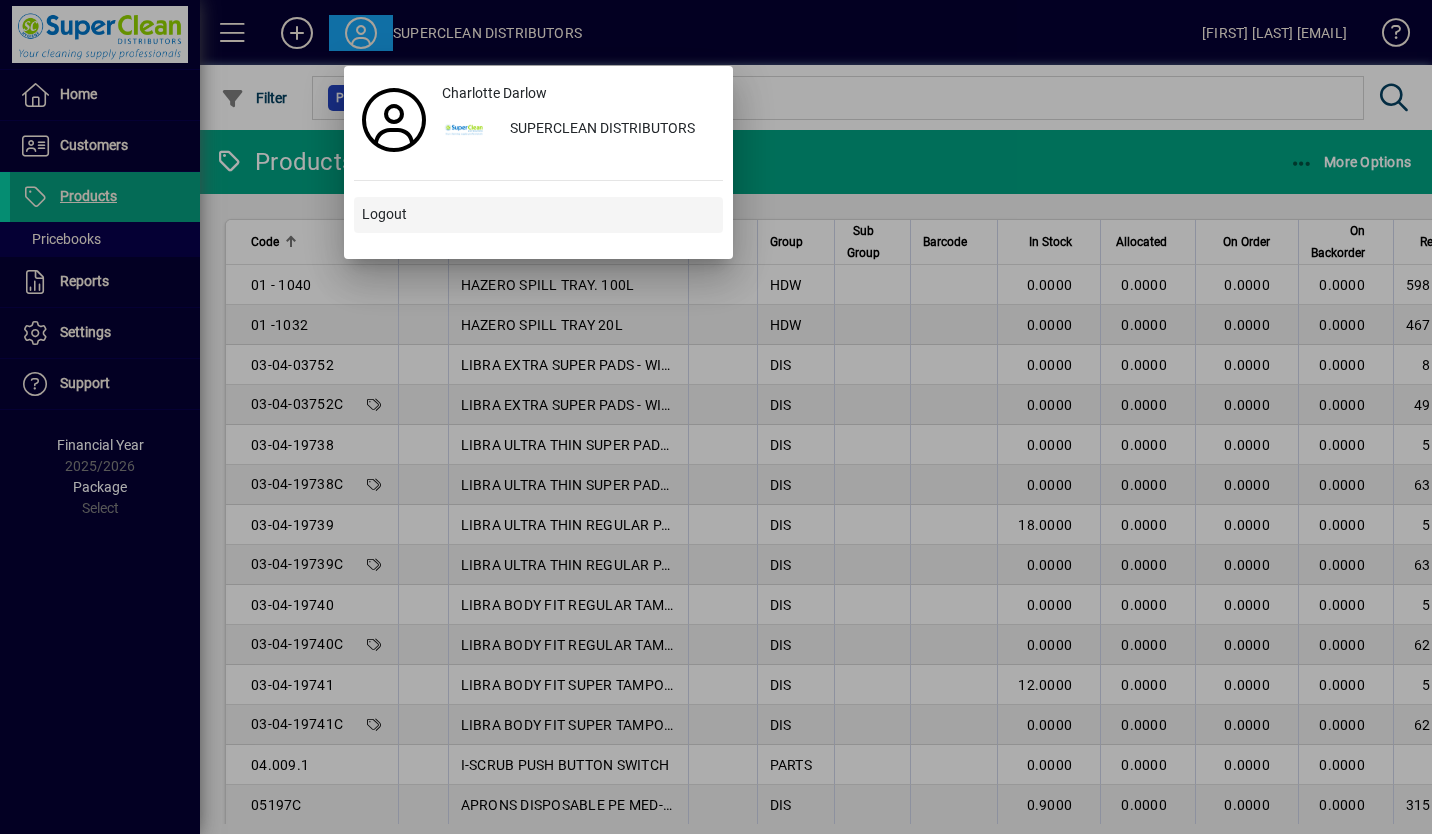 type 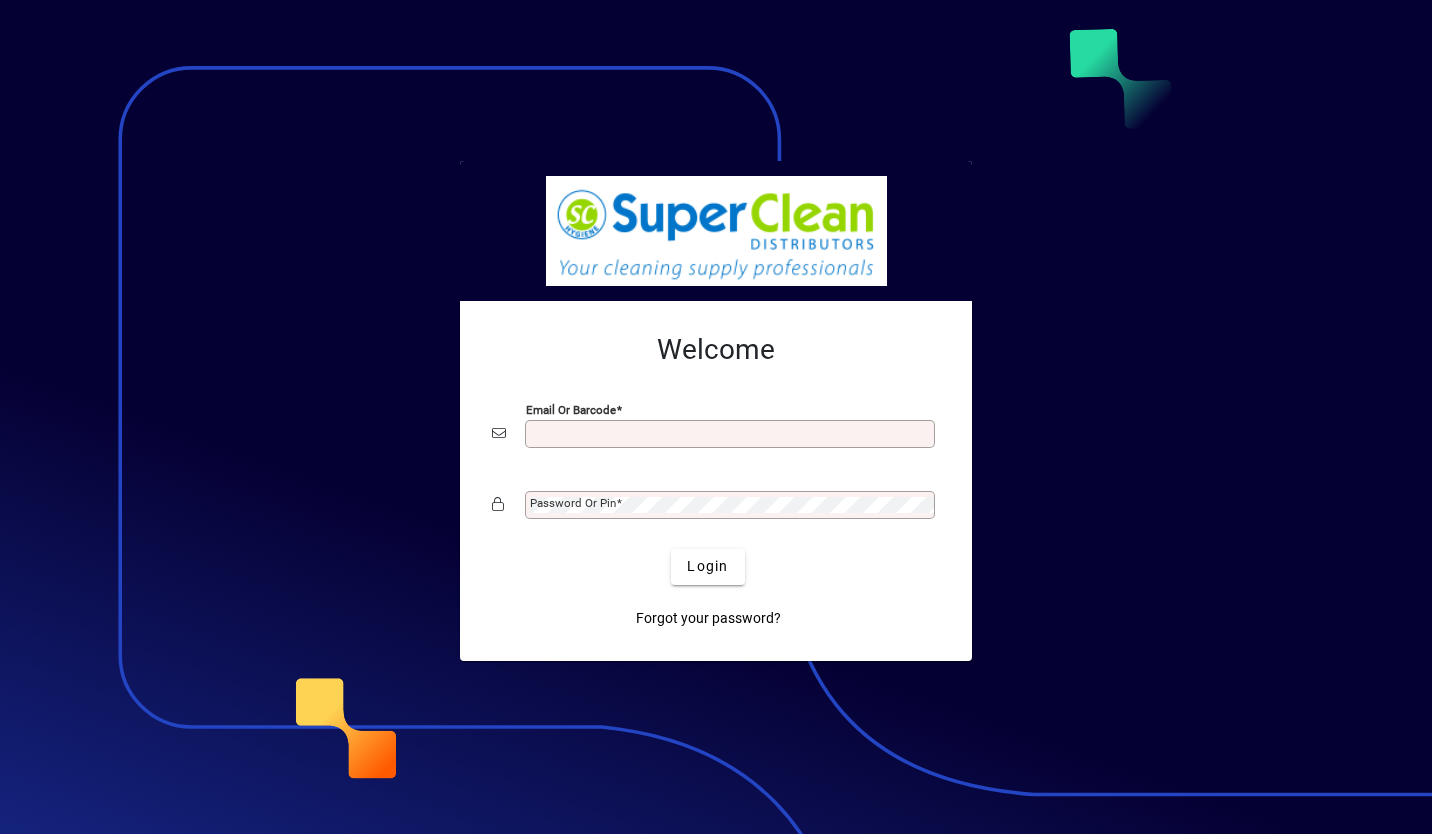 scroll, scrollTop: 0, scrollLeft: 0, axis: both 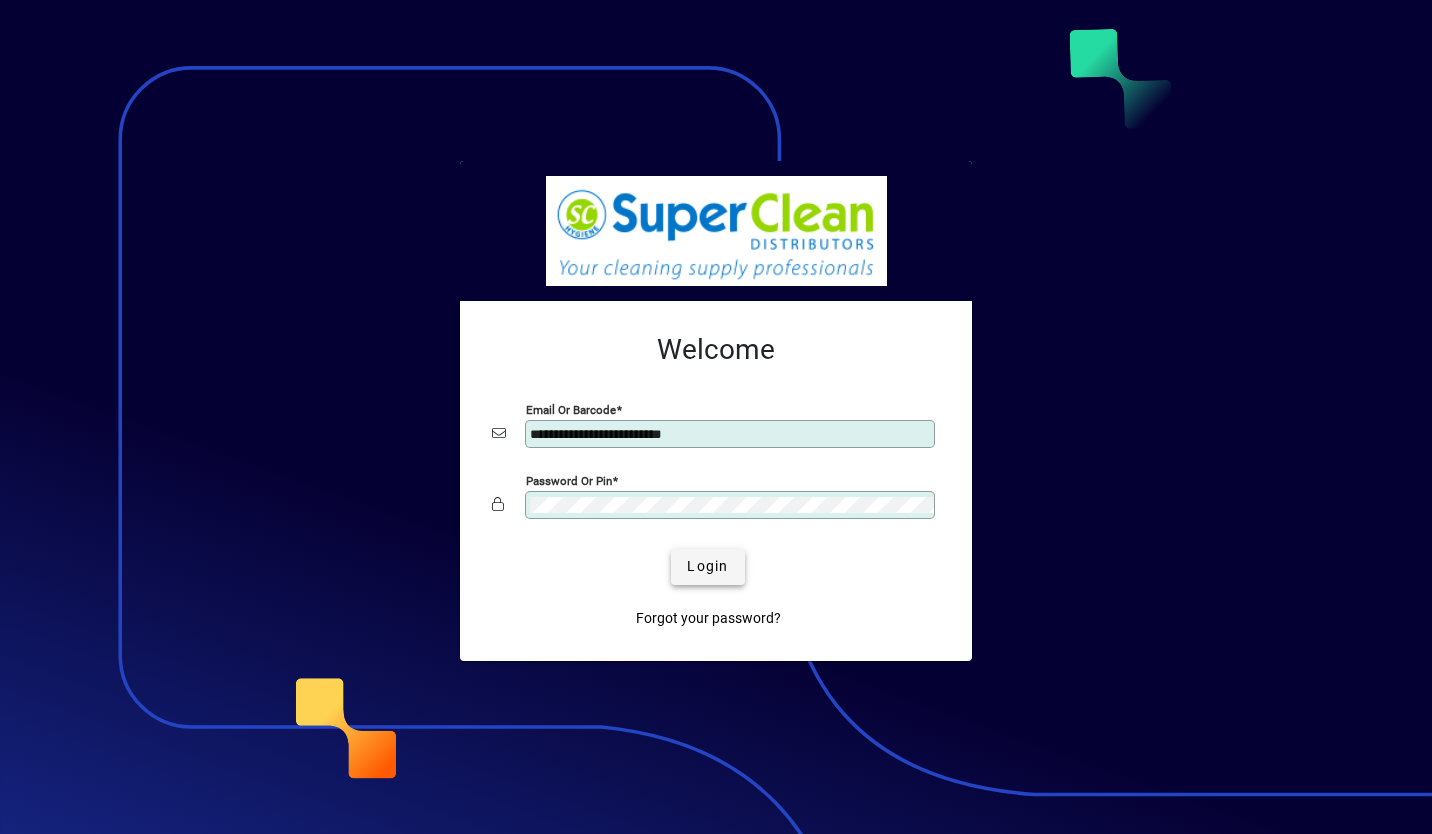 type 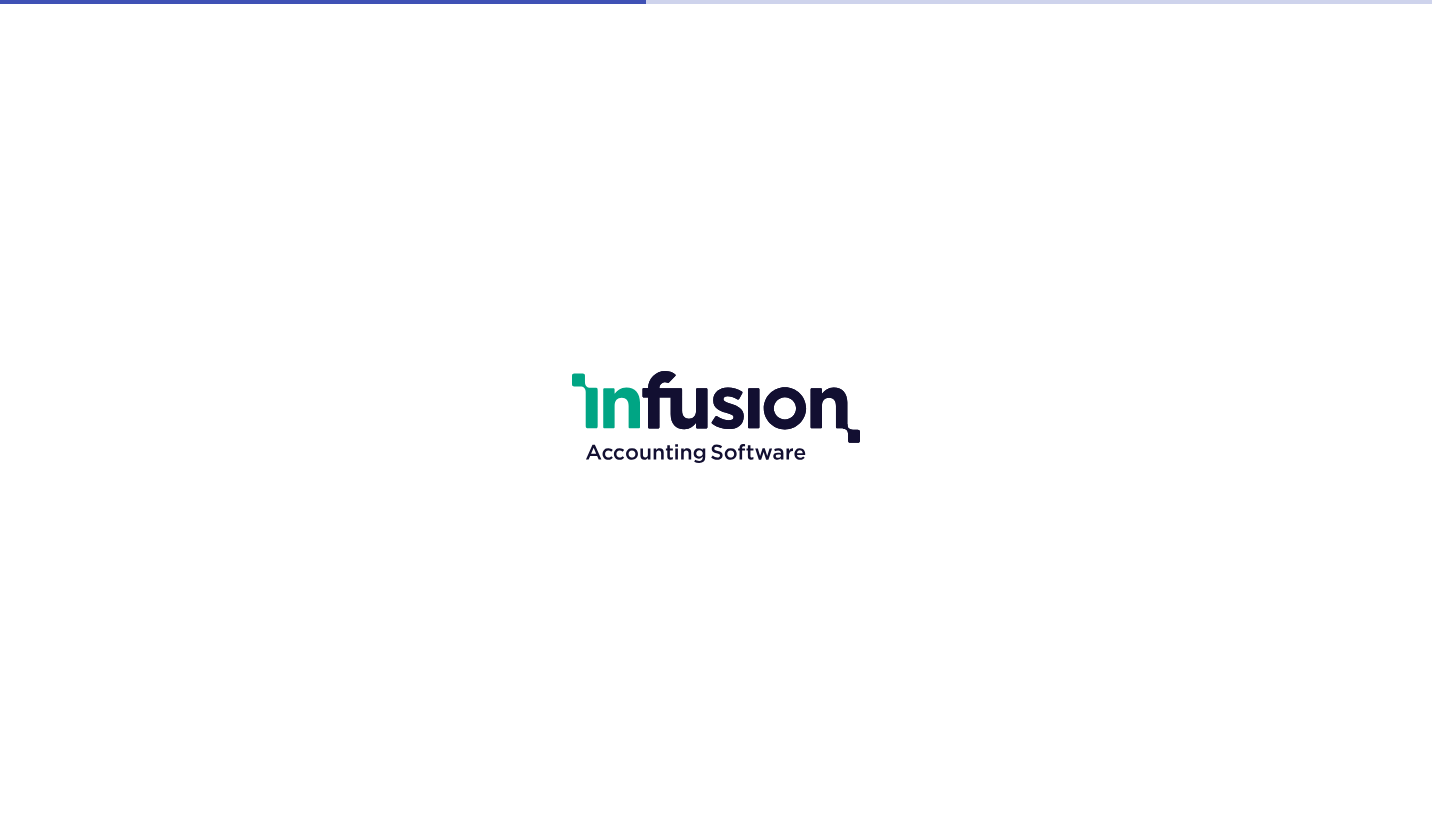scroll, scrollTop: 0, scrollLeft: 0, axis: both 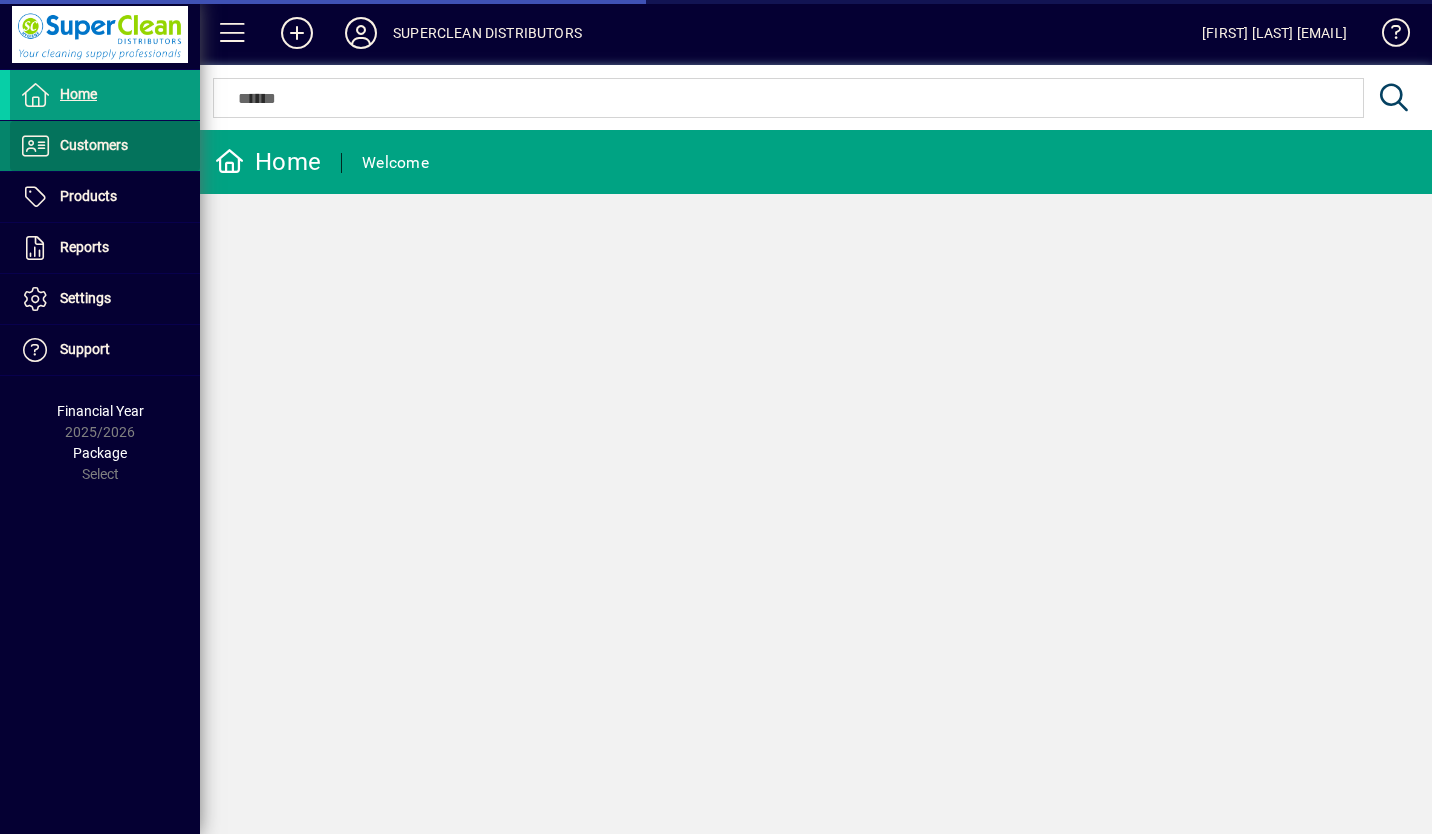 click on "Customers" at bounding box center (94, 145) 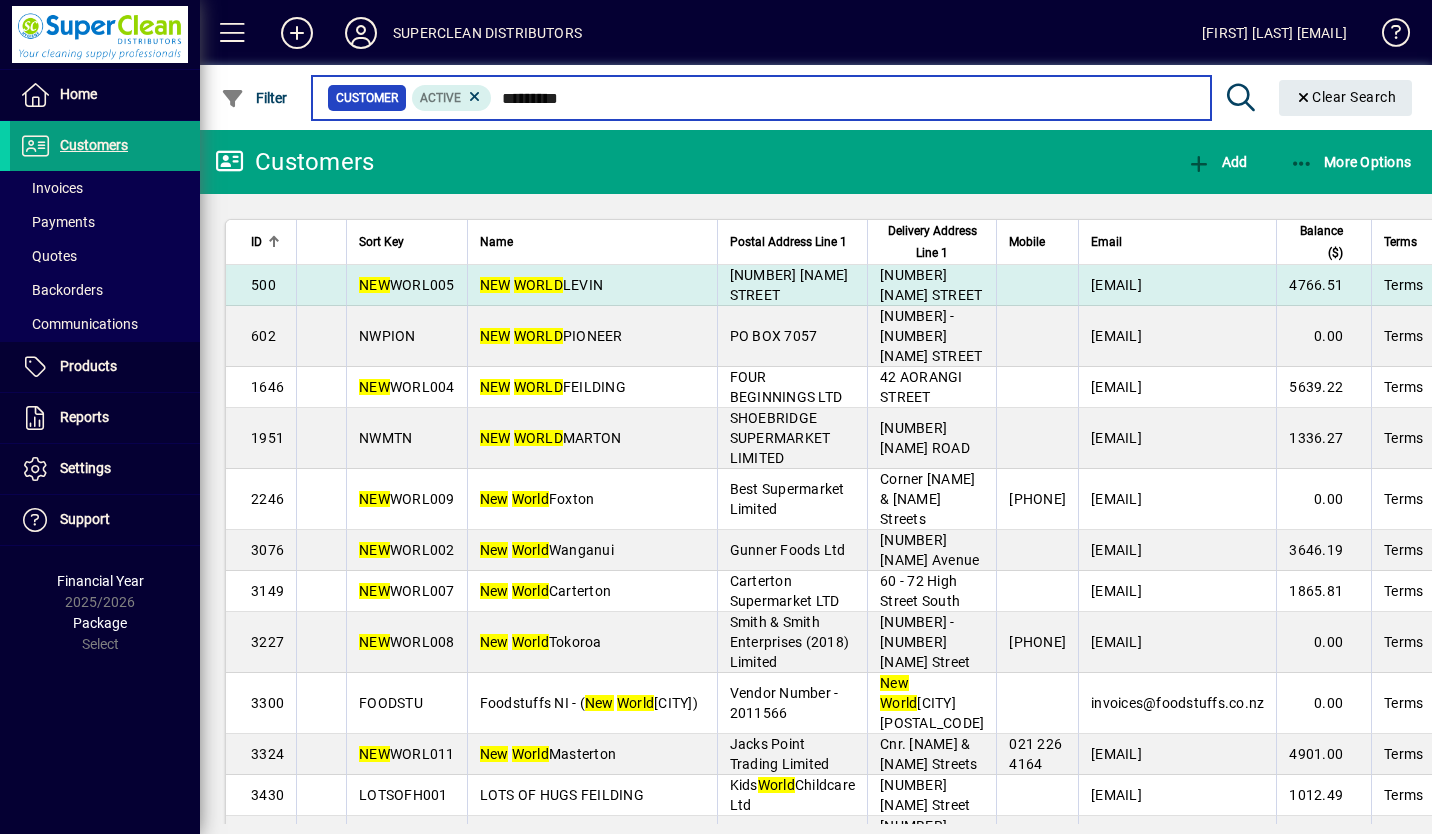 type on "*********" 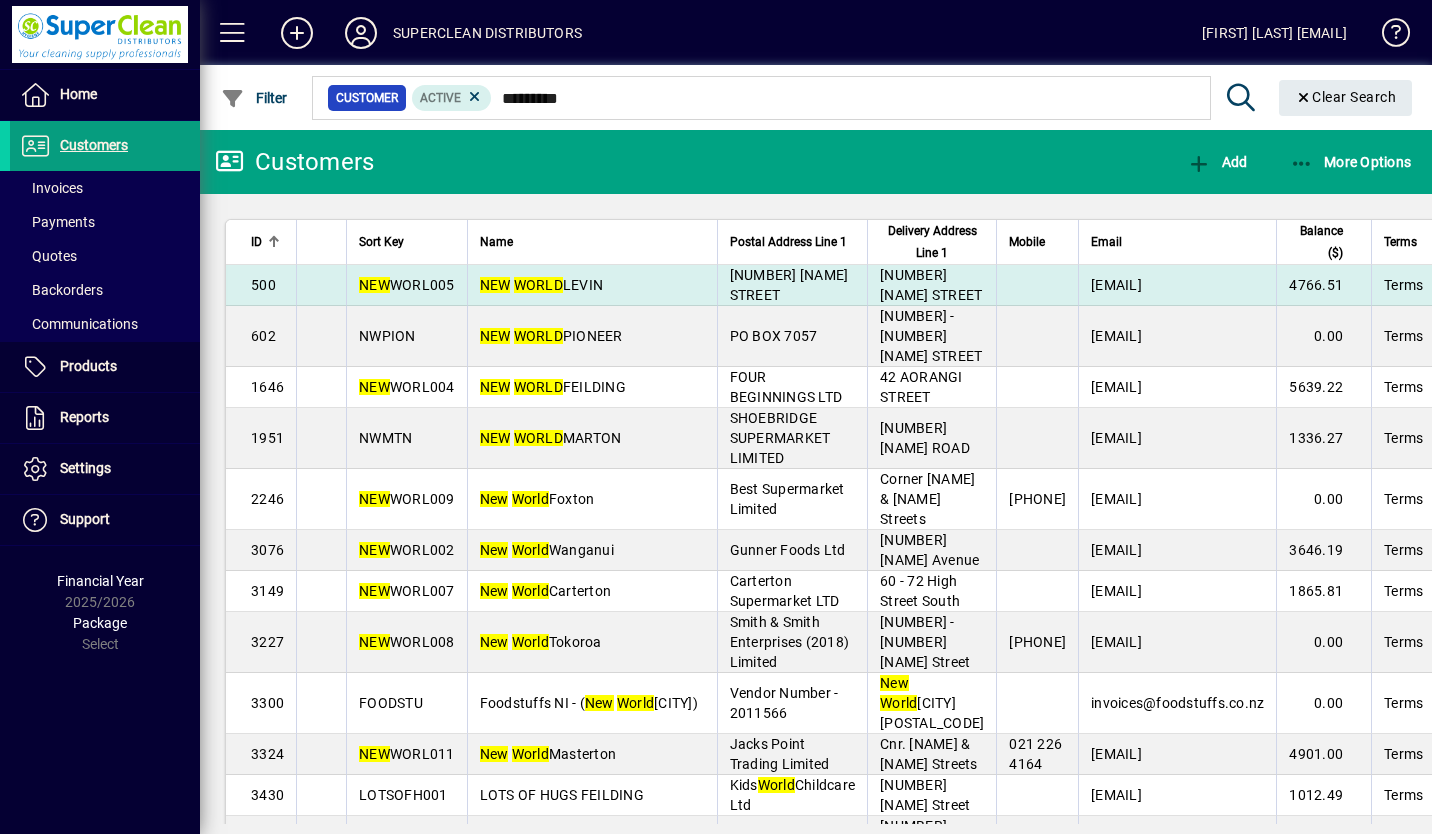 click on "NEW   WORLD  LEVIN" at bounding box center (542, 285) 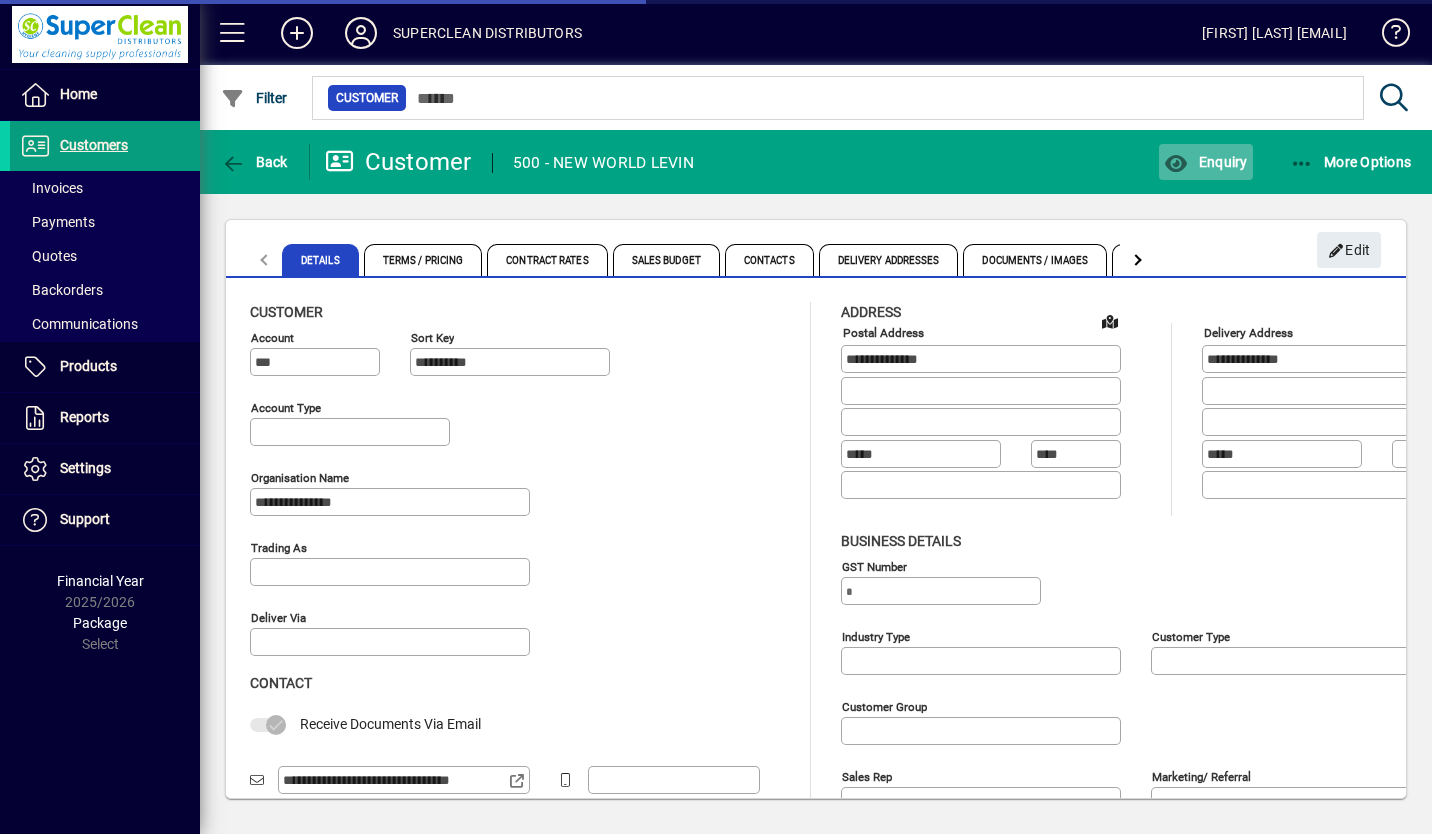 type on "**********" 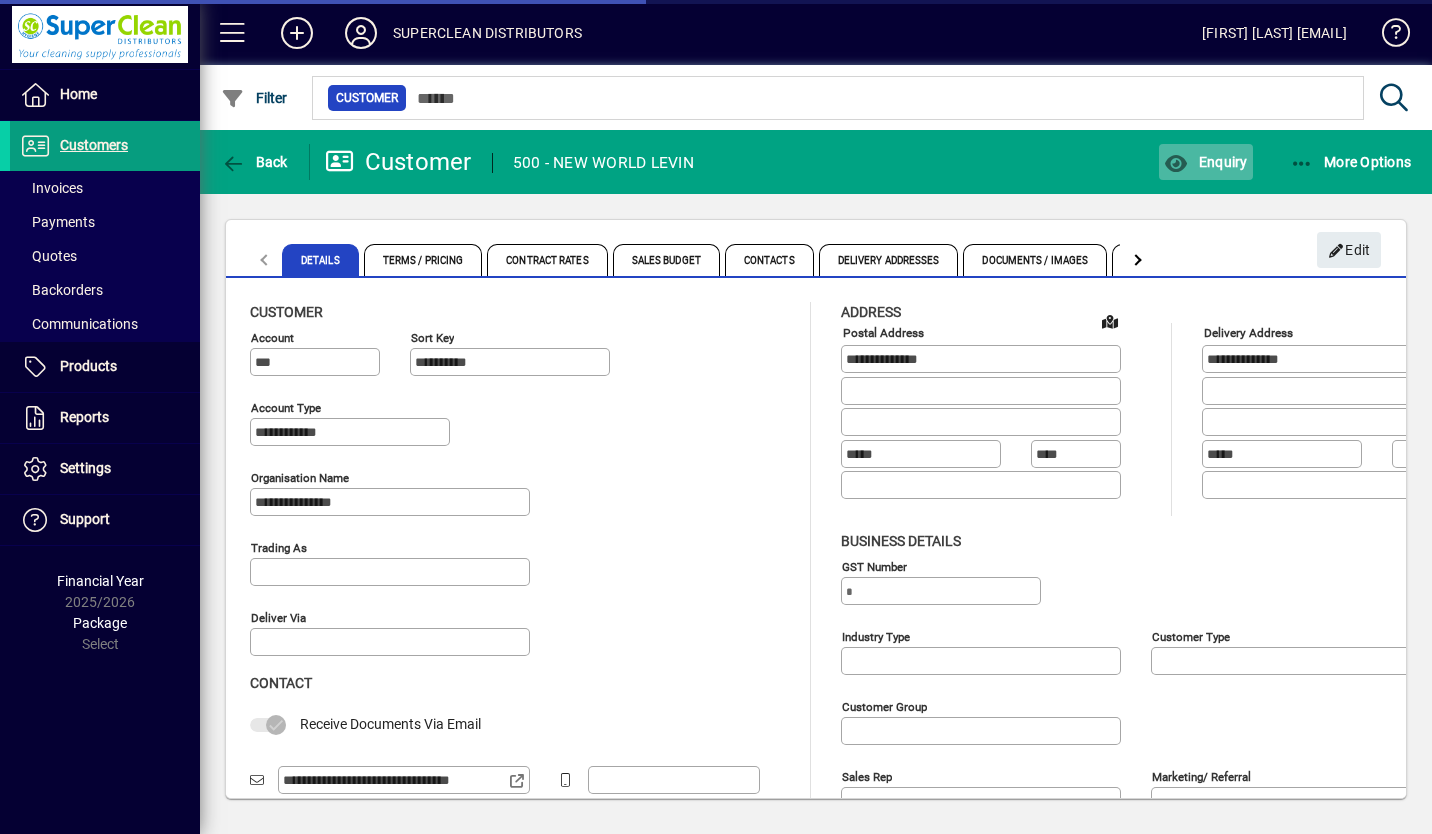 type on "**********" 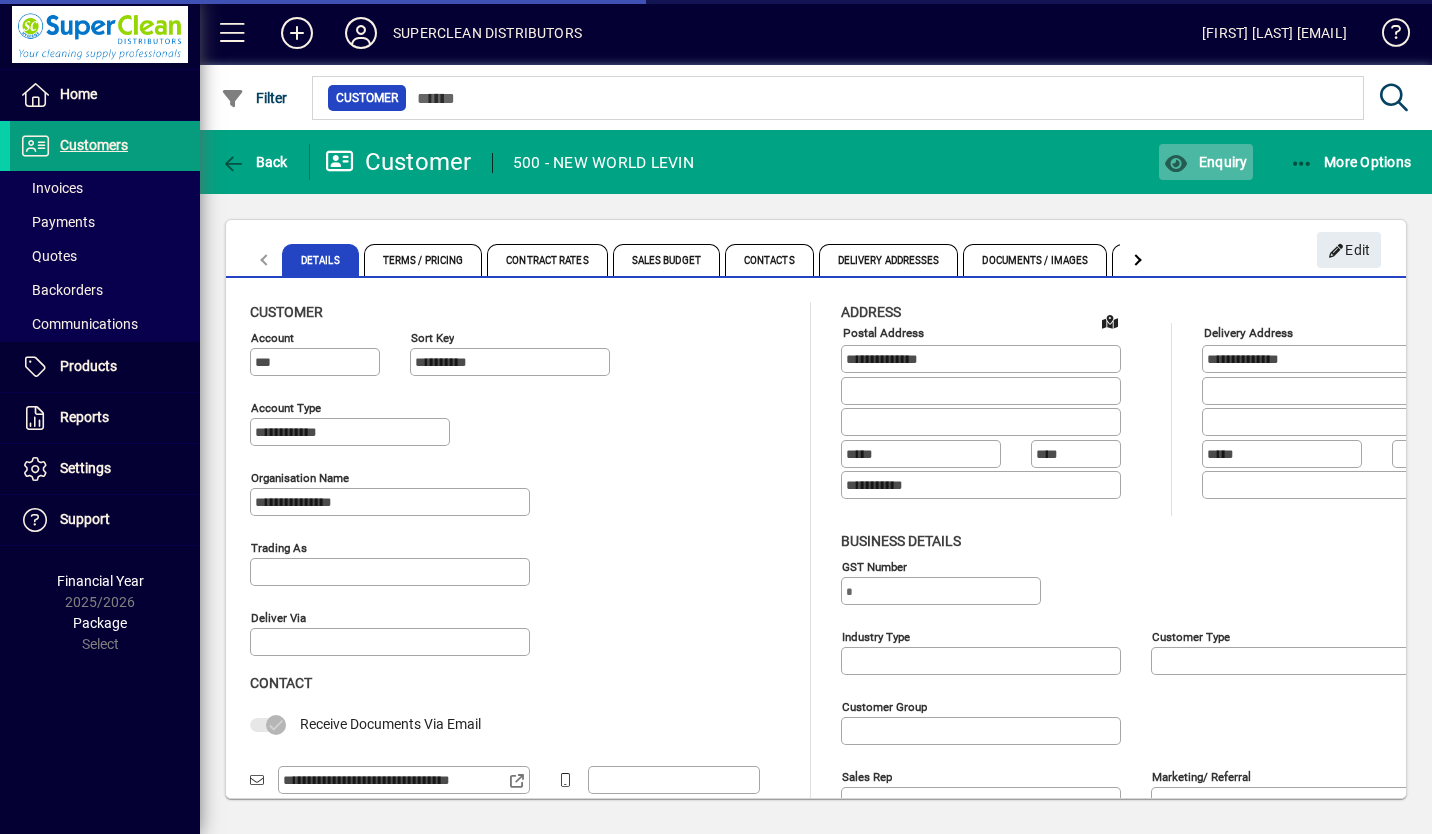 type on "**********" 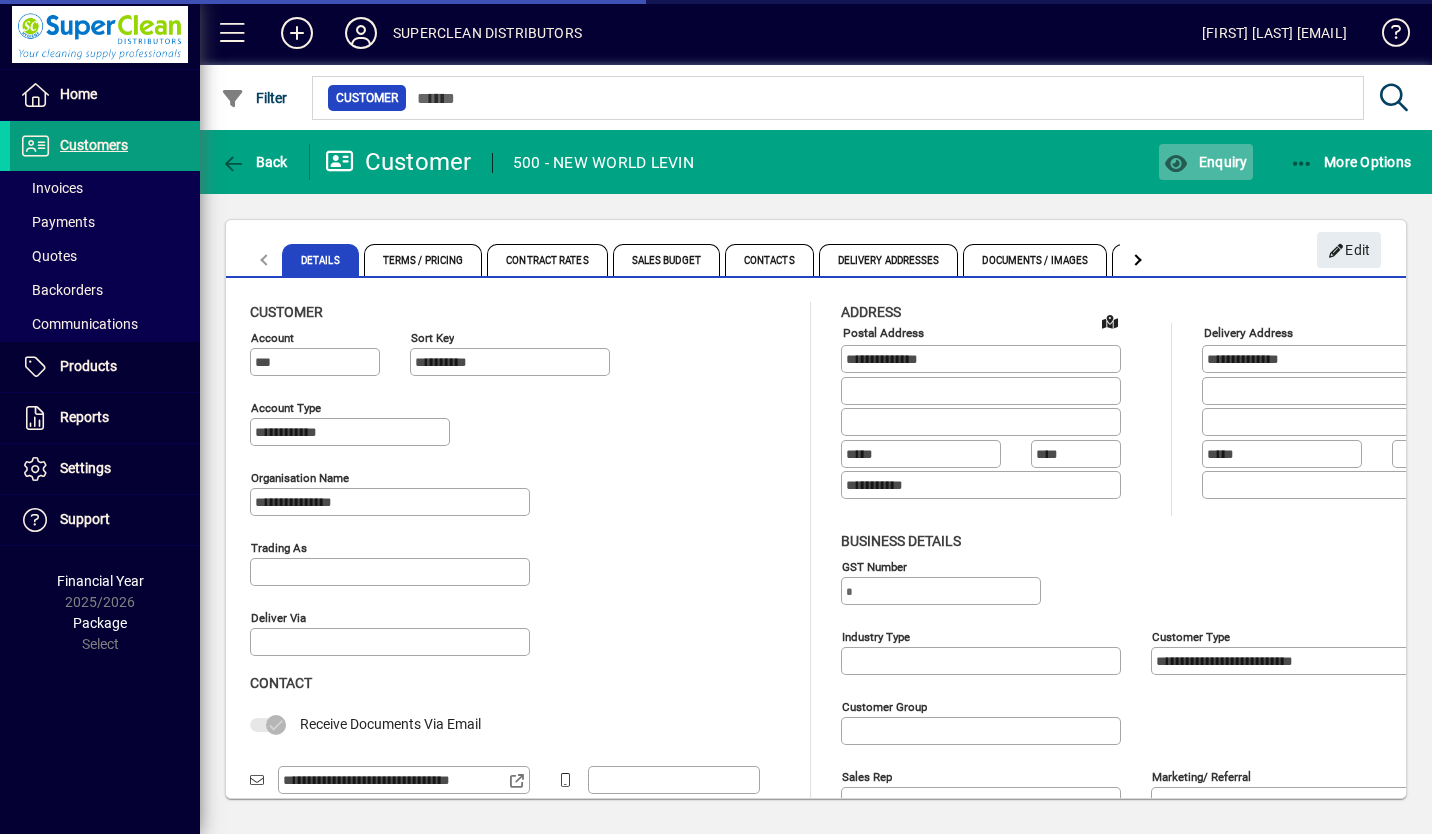 type on "**********" 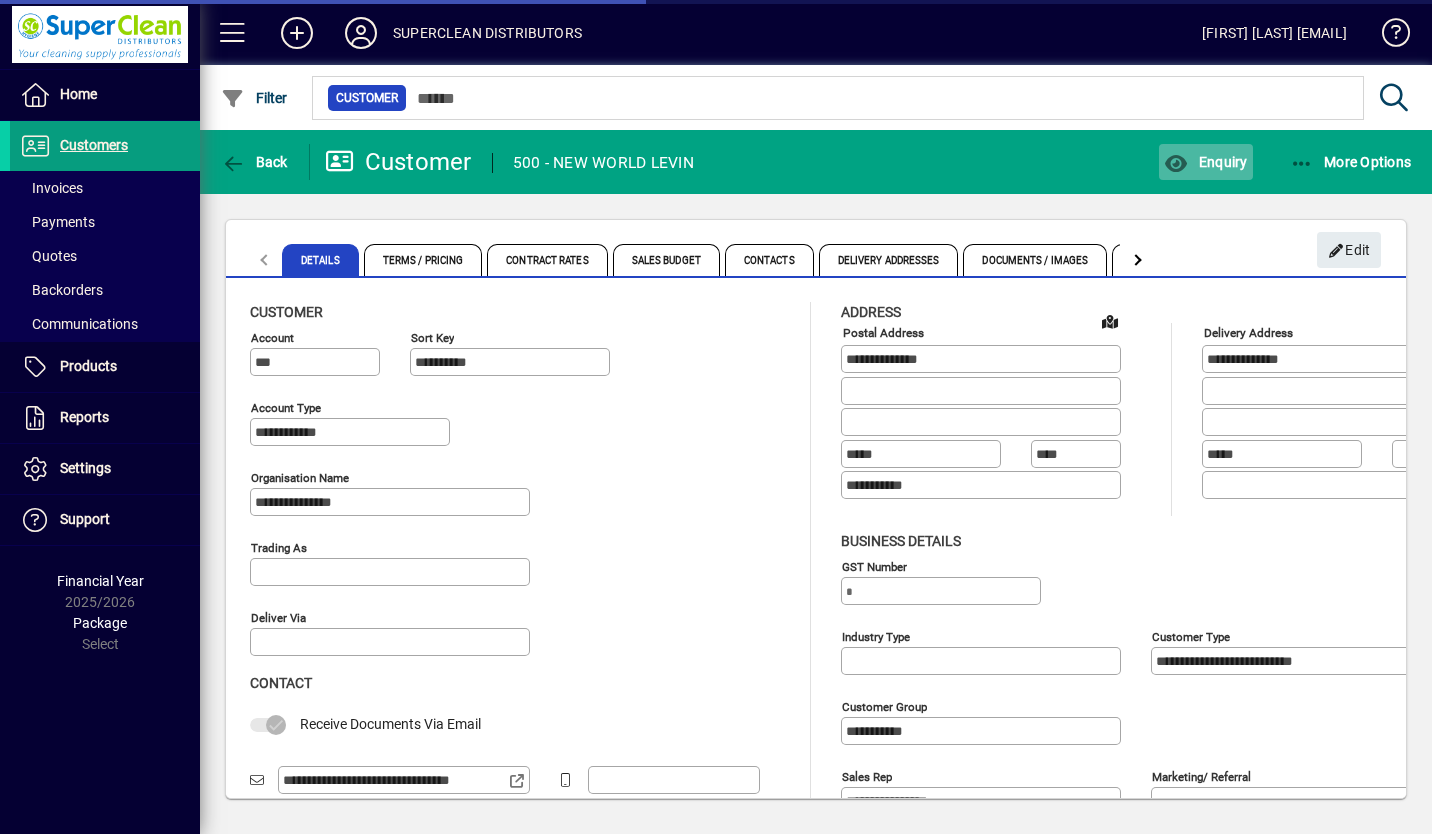 type 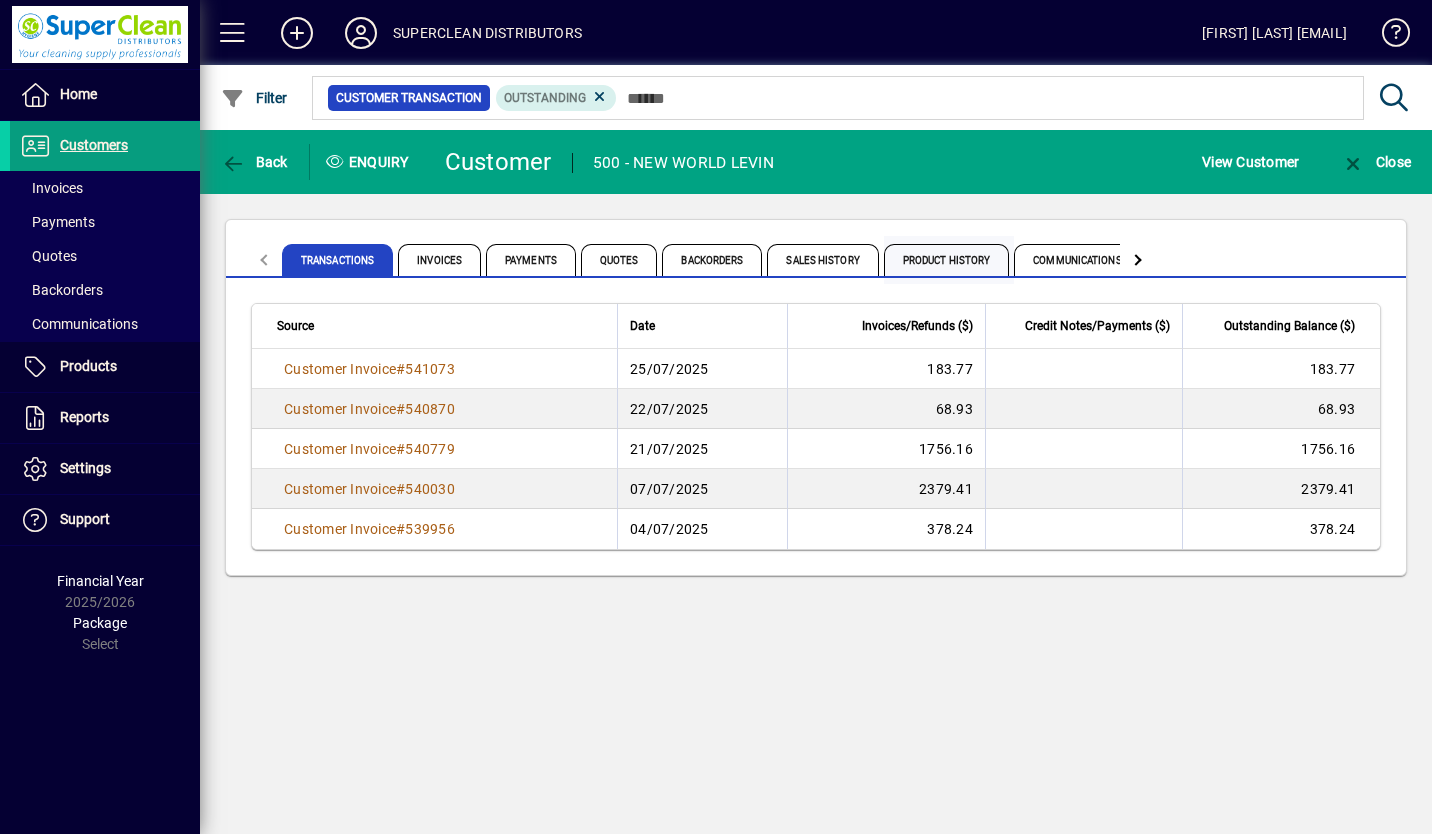 click on "Product History" at bounding box center (947, 260) 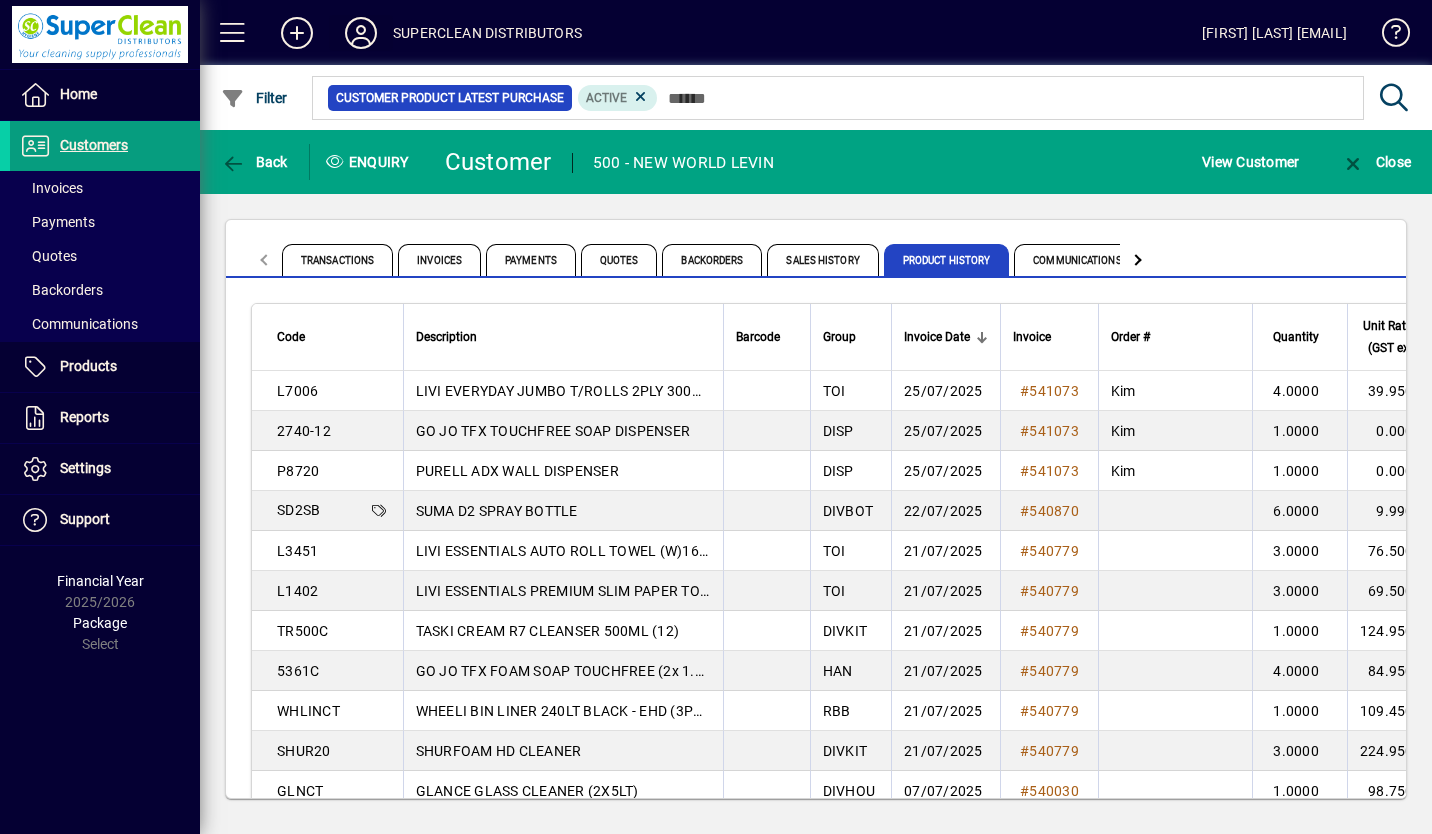 type 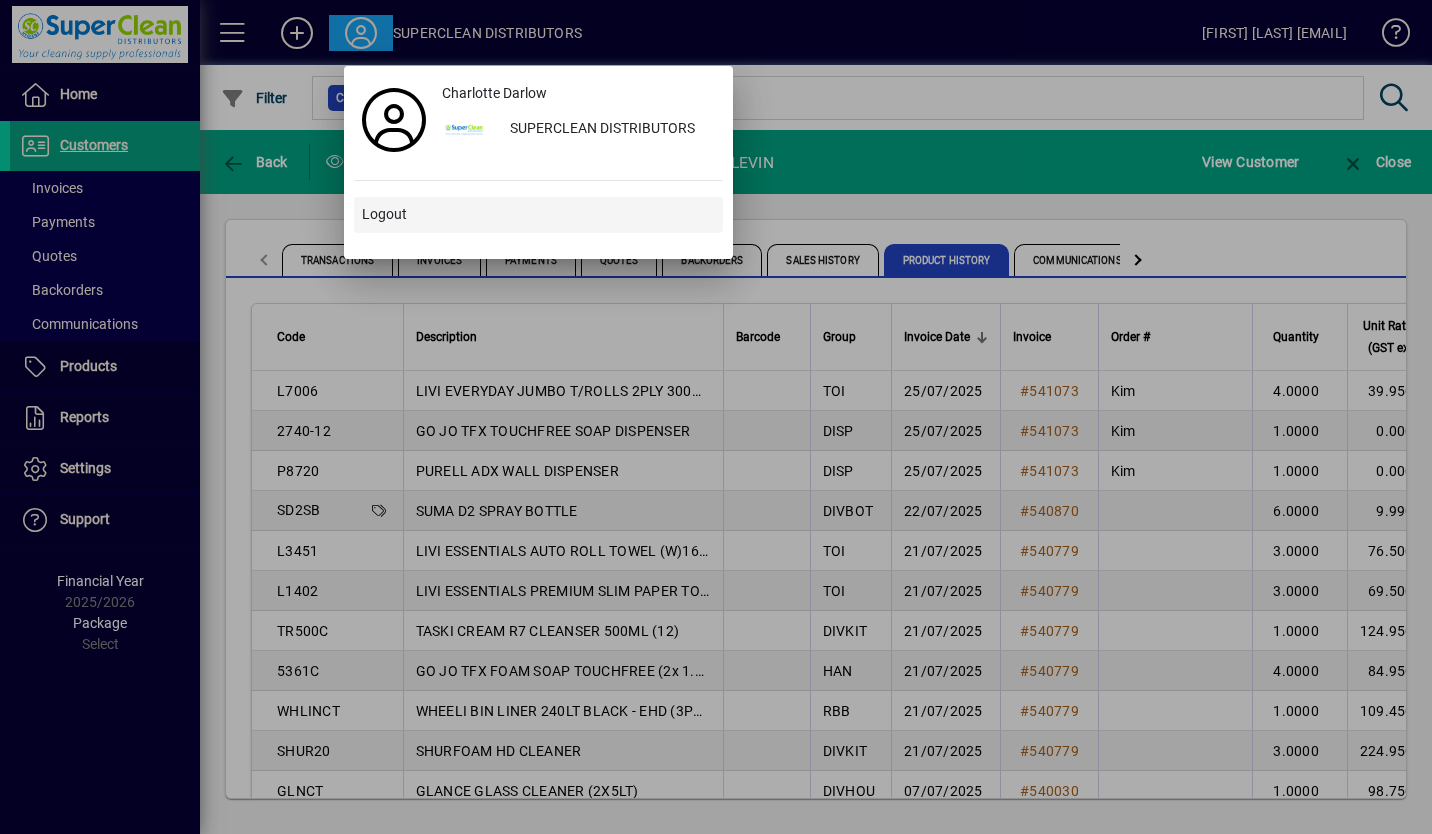 type 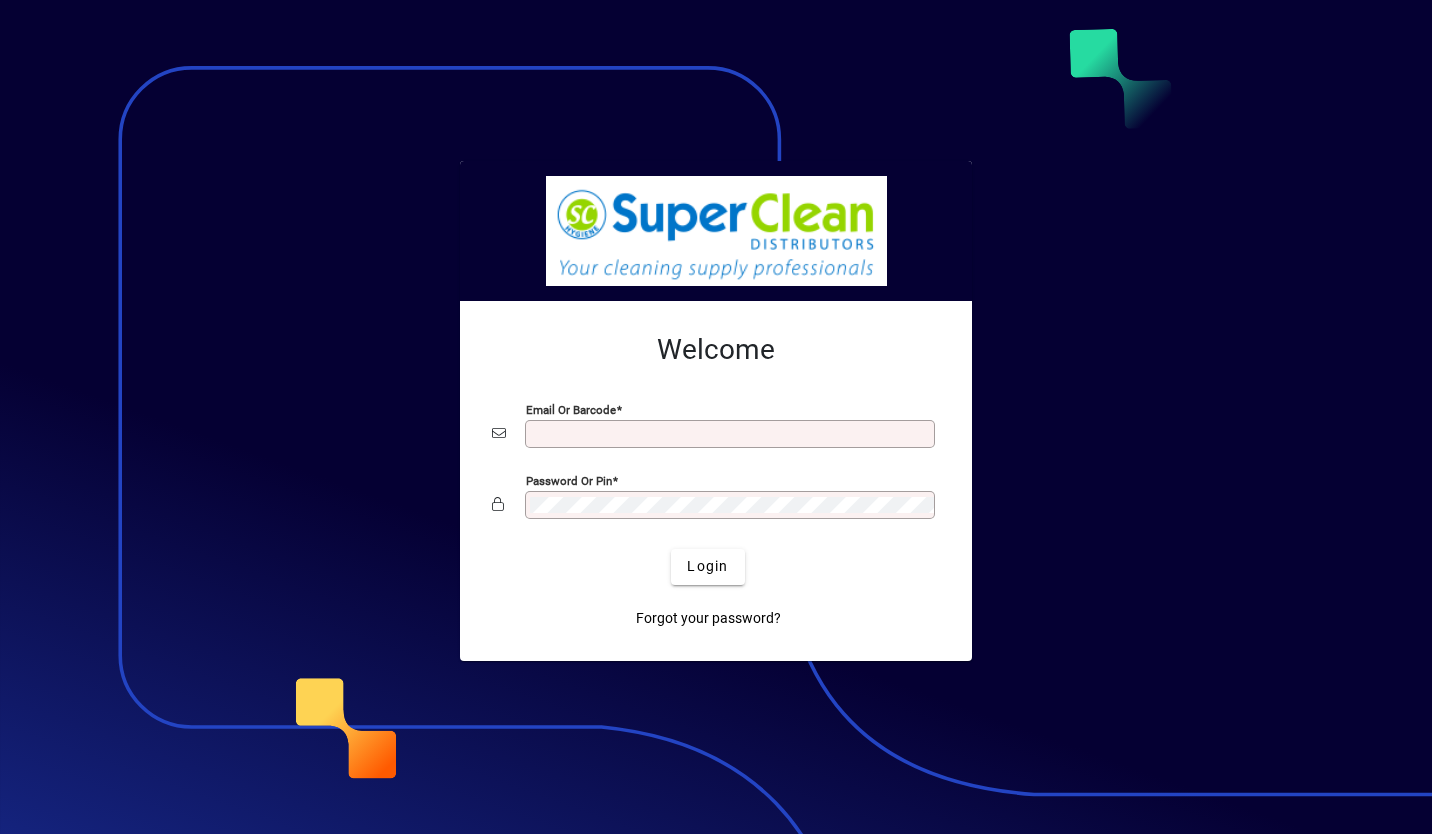scroll, scrollTop: 0, scrollLeft: 0, axis: both 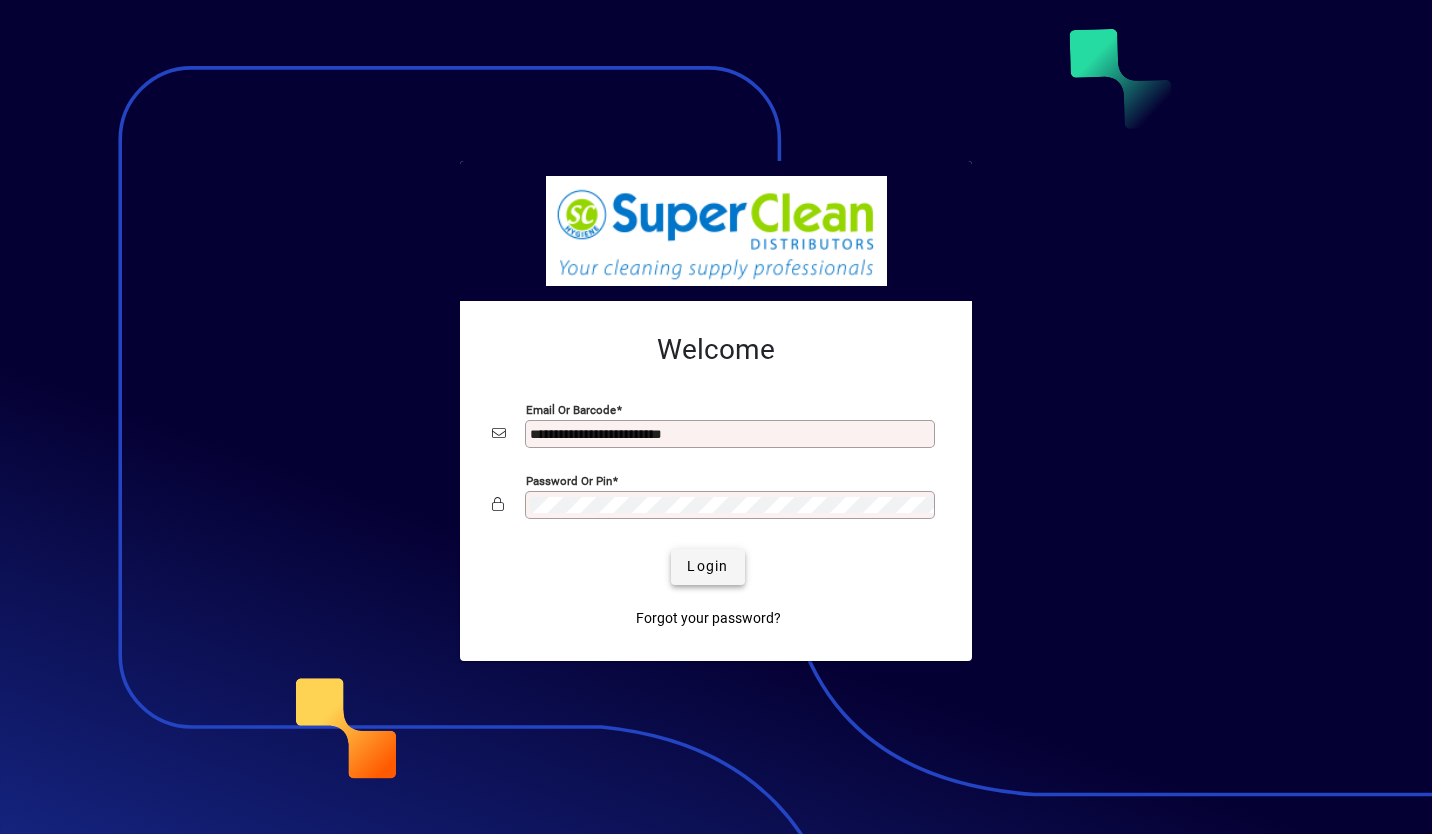 type 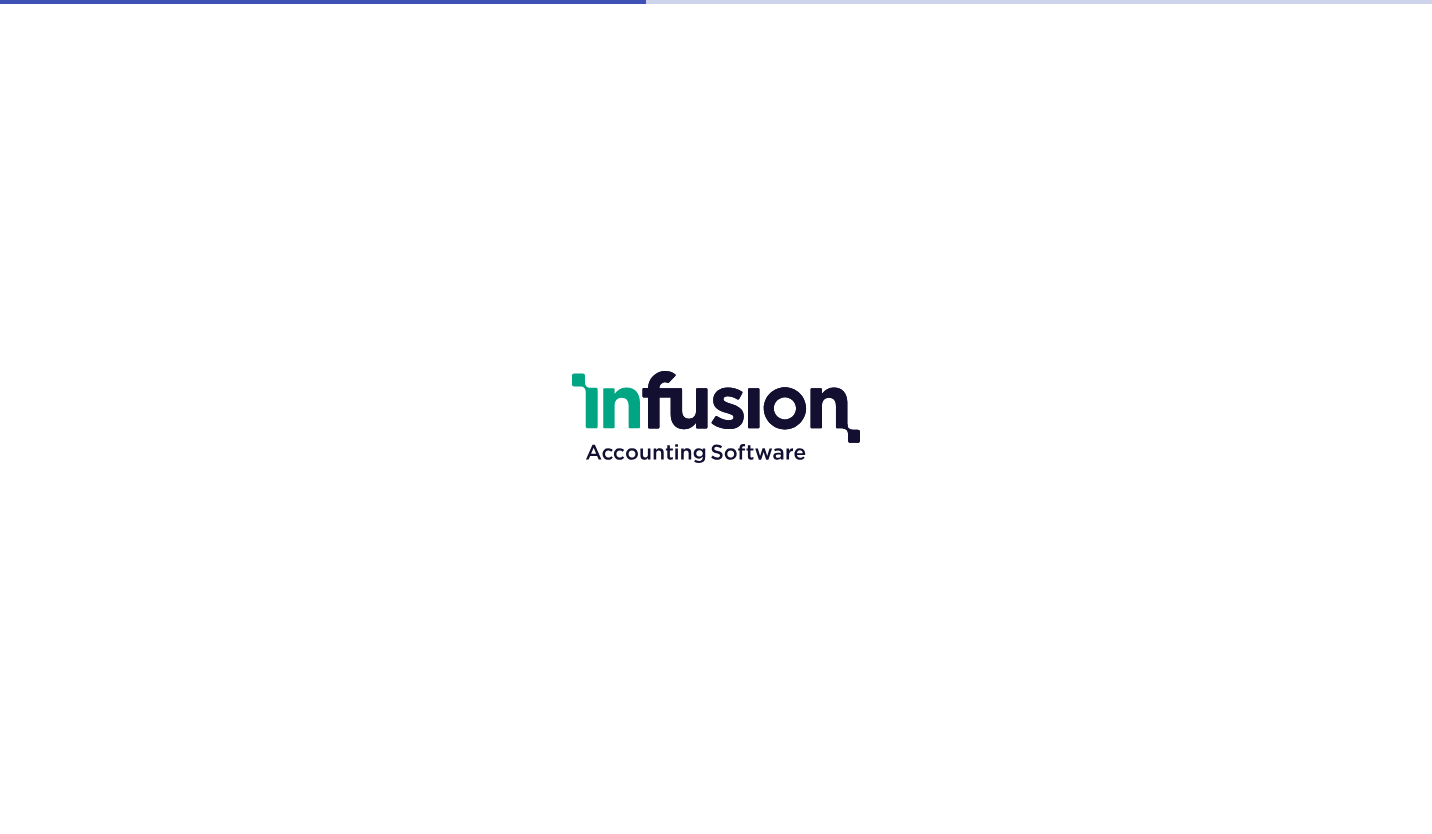 scroll, scrollTop: 0, scrollLeft: 0, axis: both 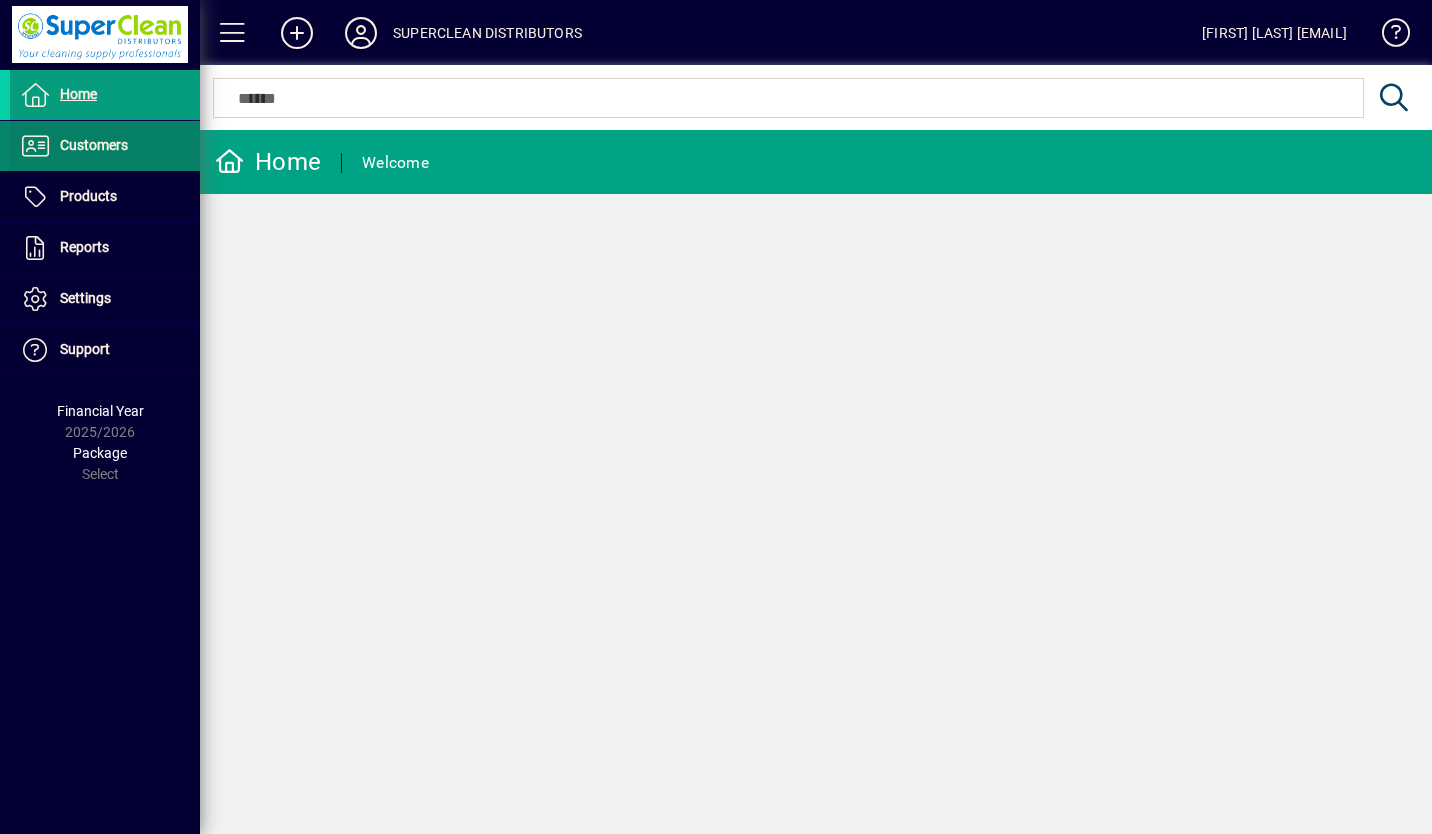click on "Customers" at bounding box center (94, 145) 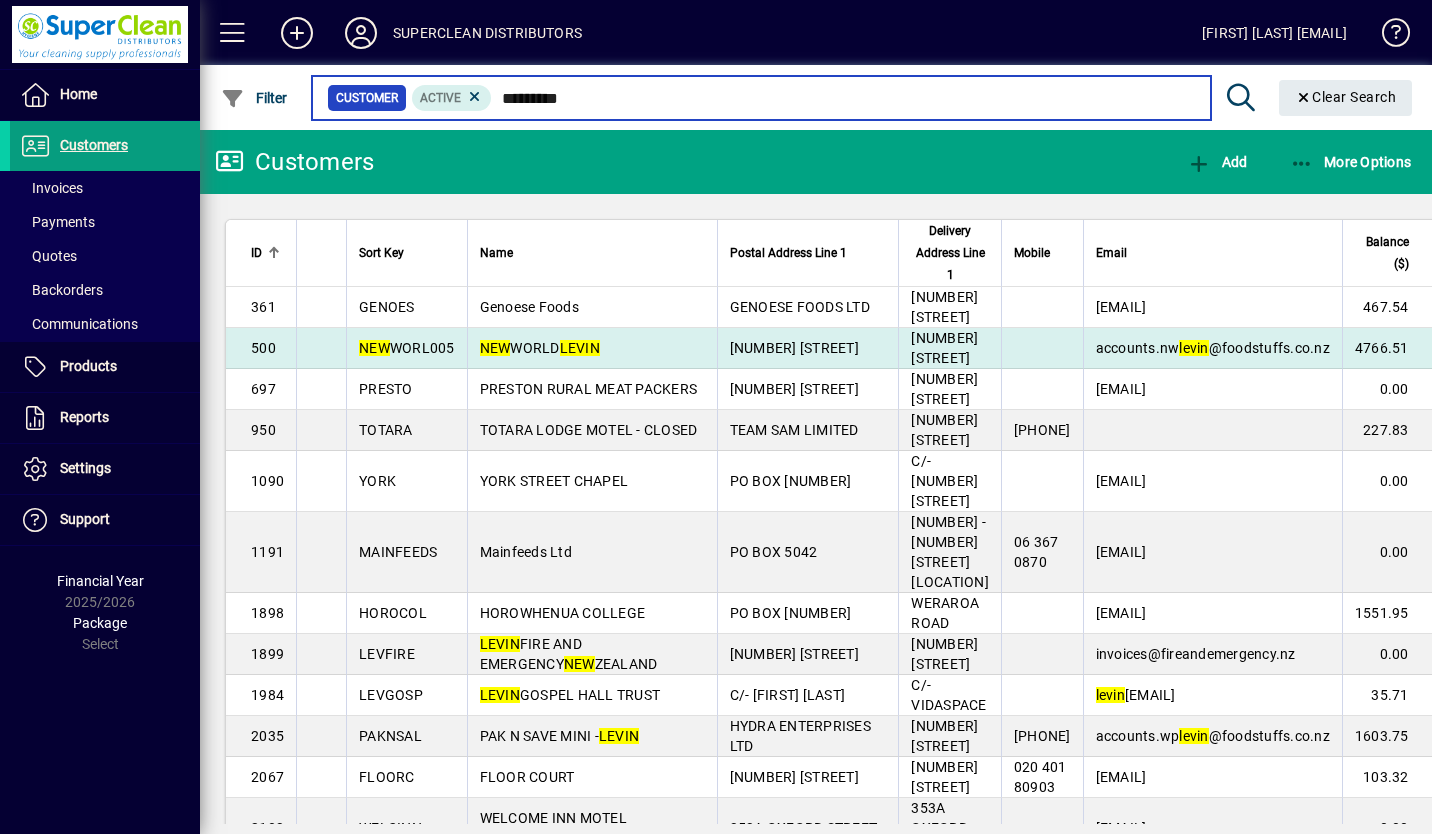 type on "*********" 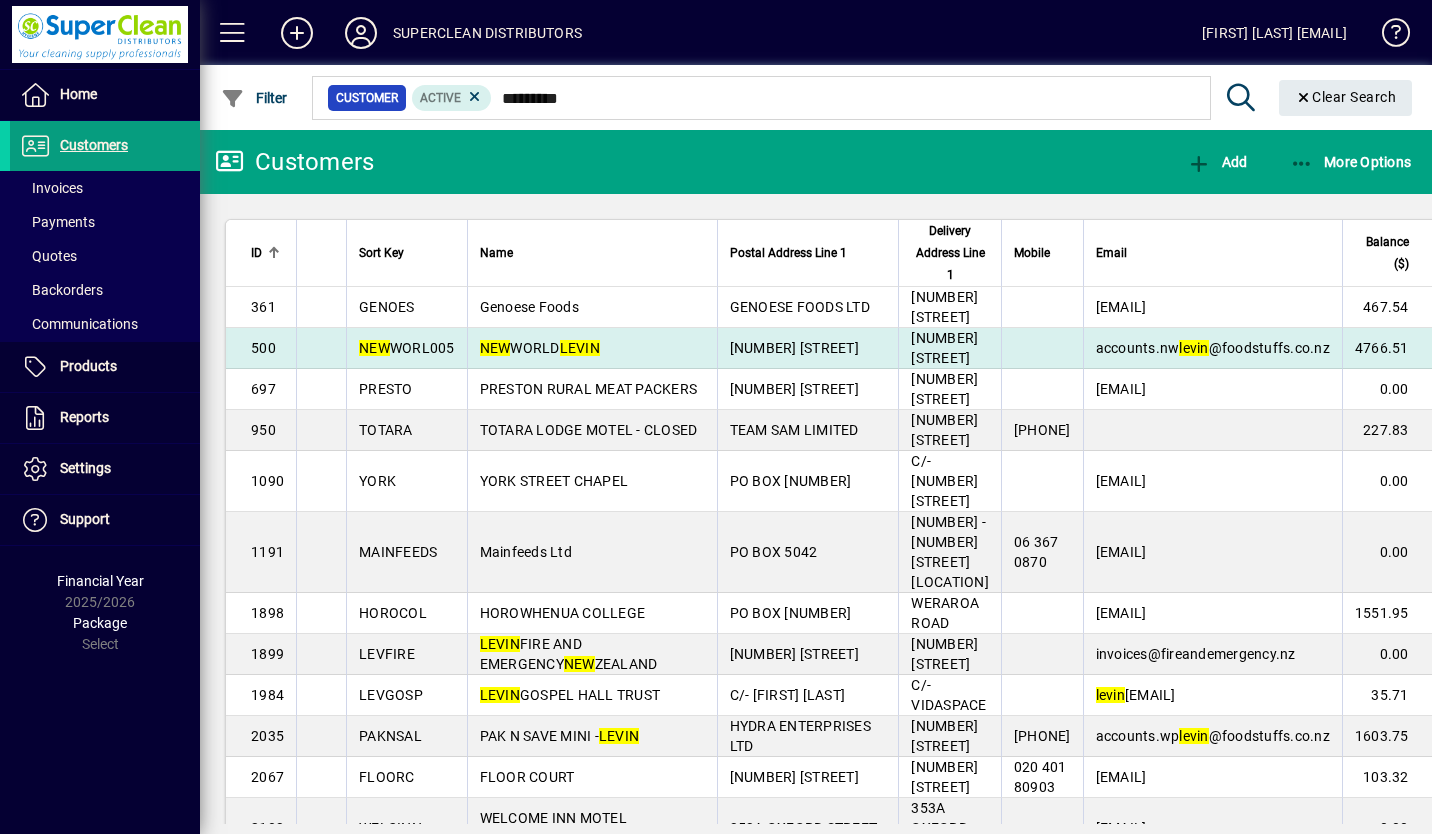 click on "NEW  WORLD  LEVIN" at bounding box center [540, 348] 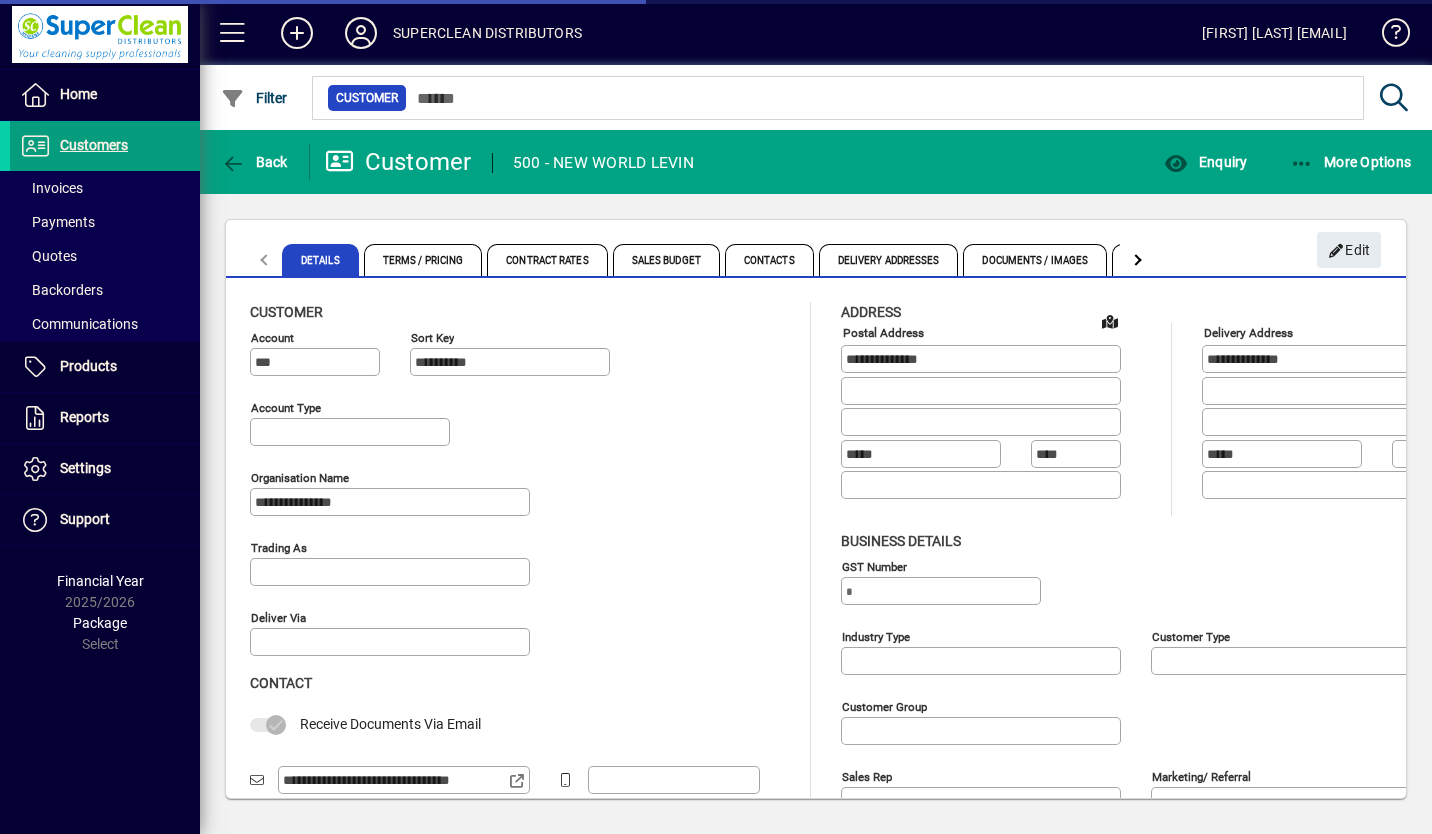 type on "**********" 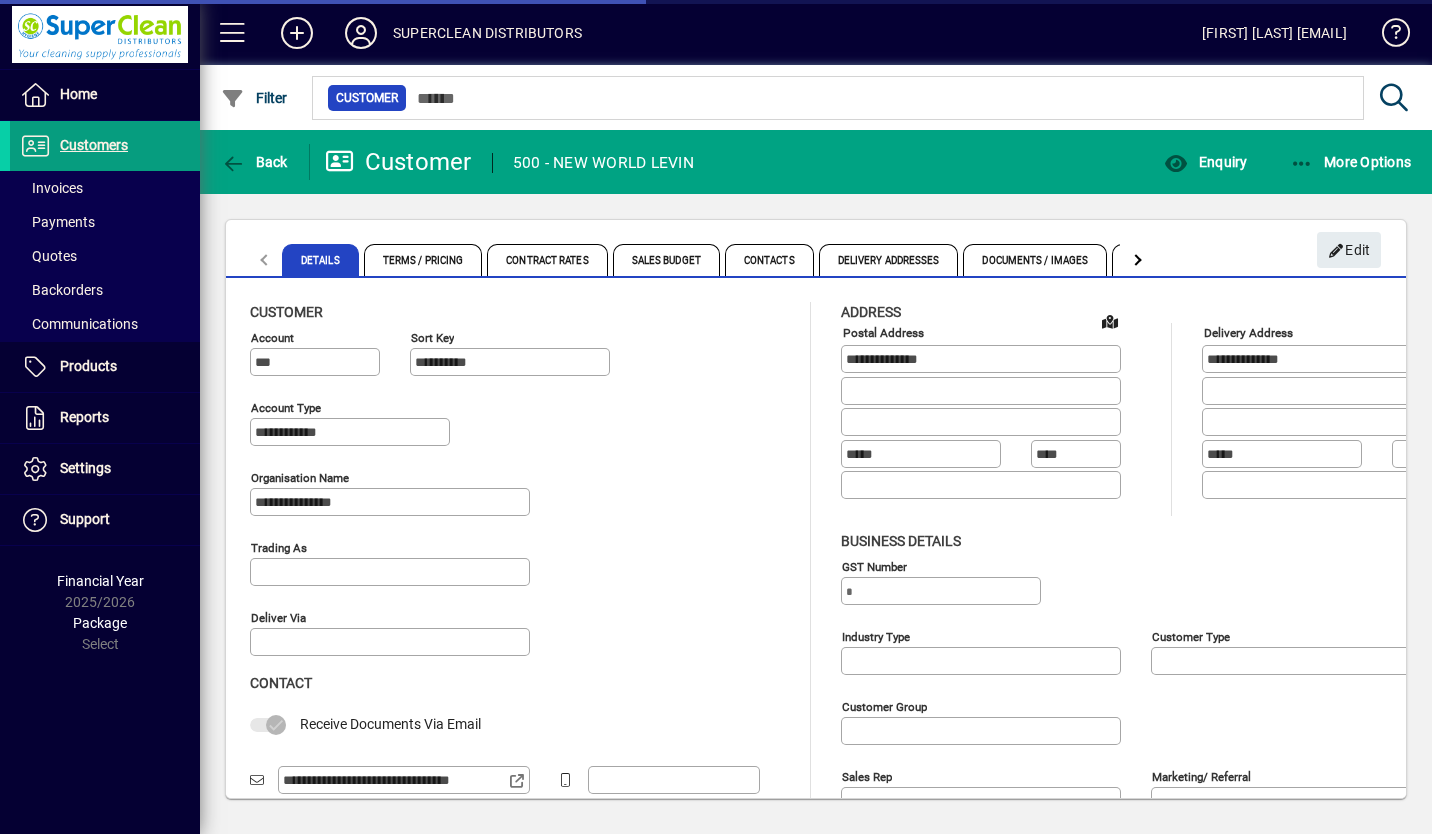 type on "**********" 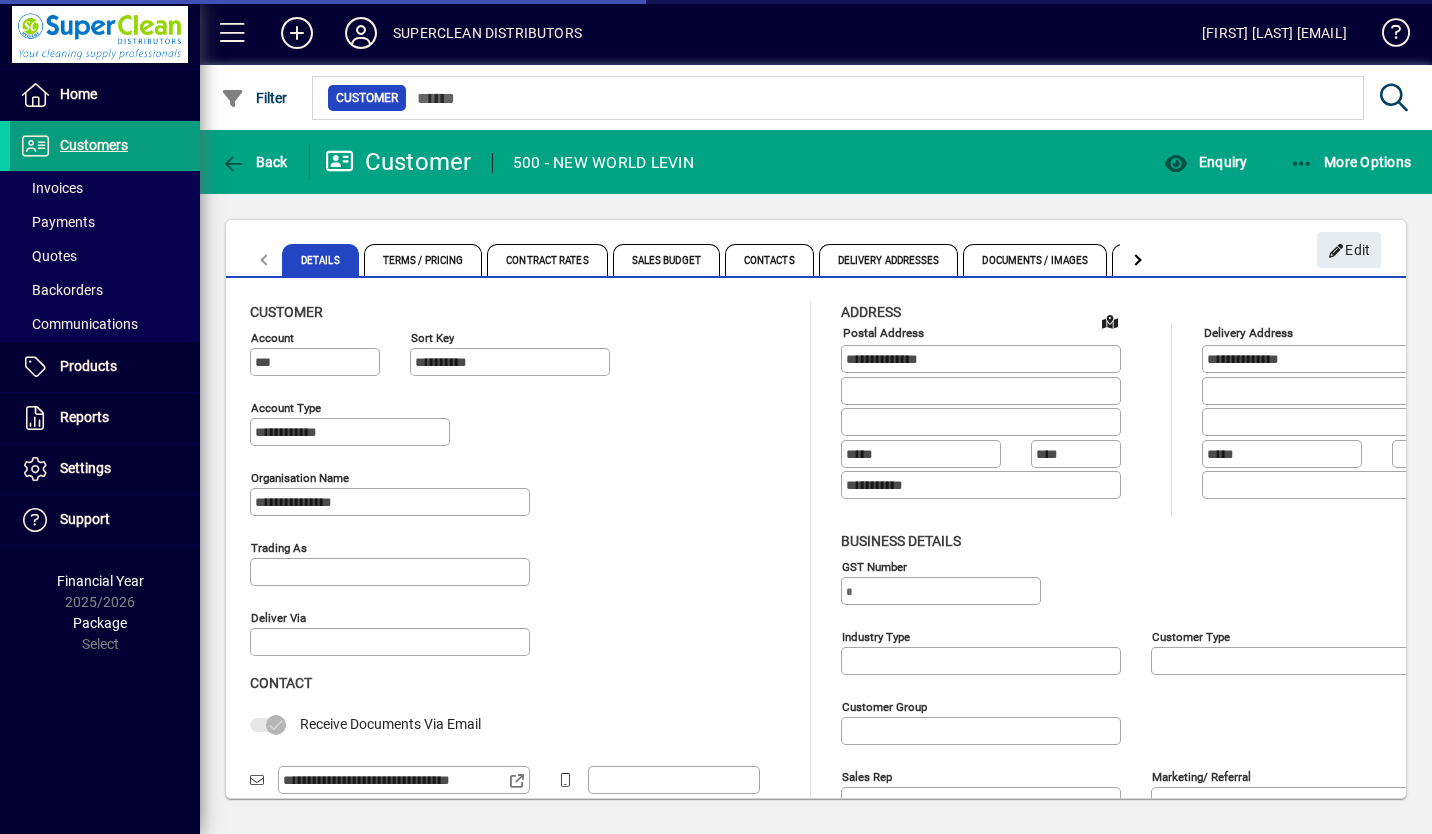 type on "**********" 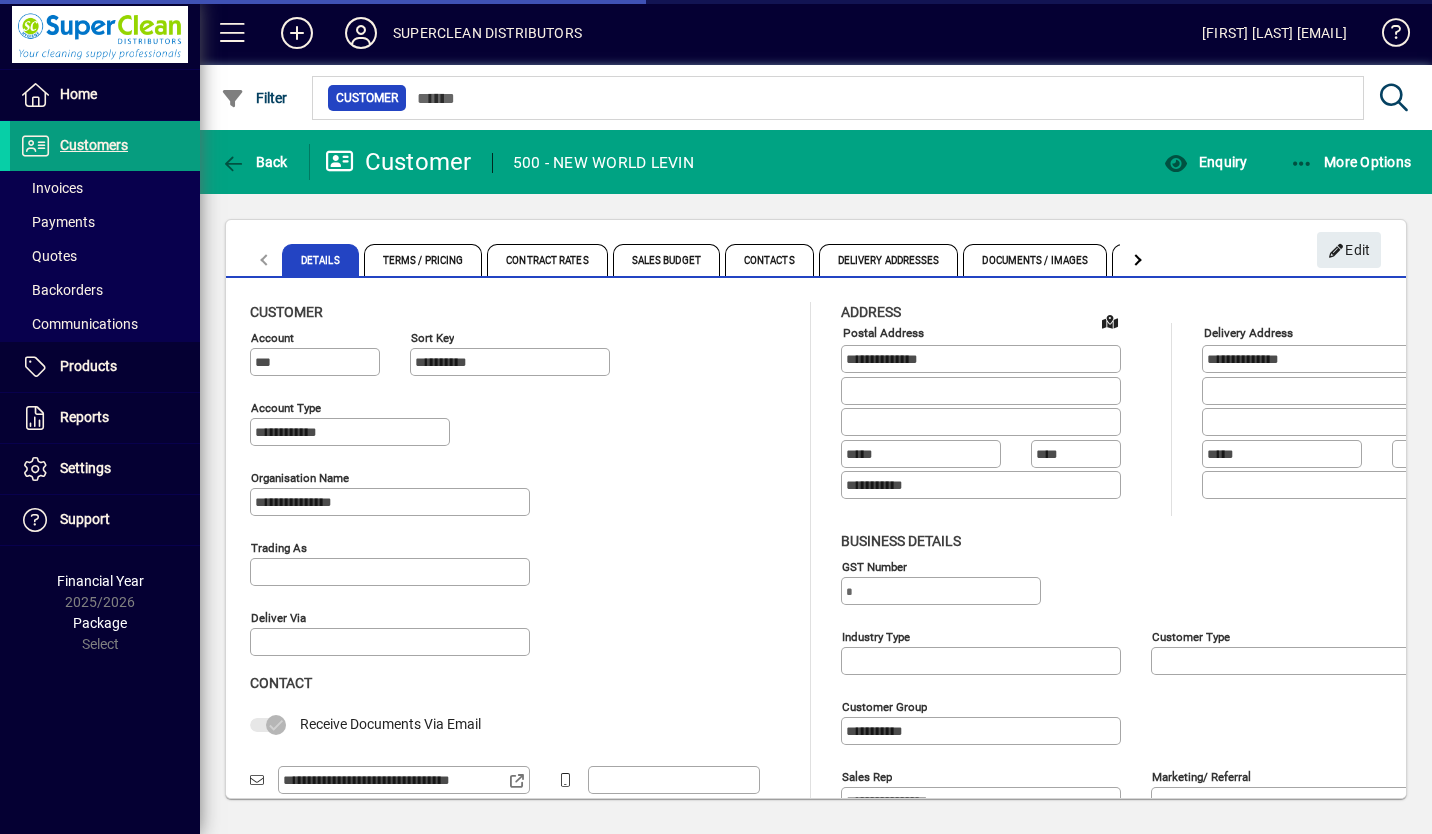type on "**********" 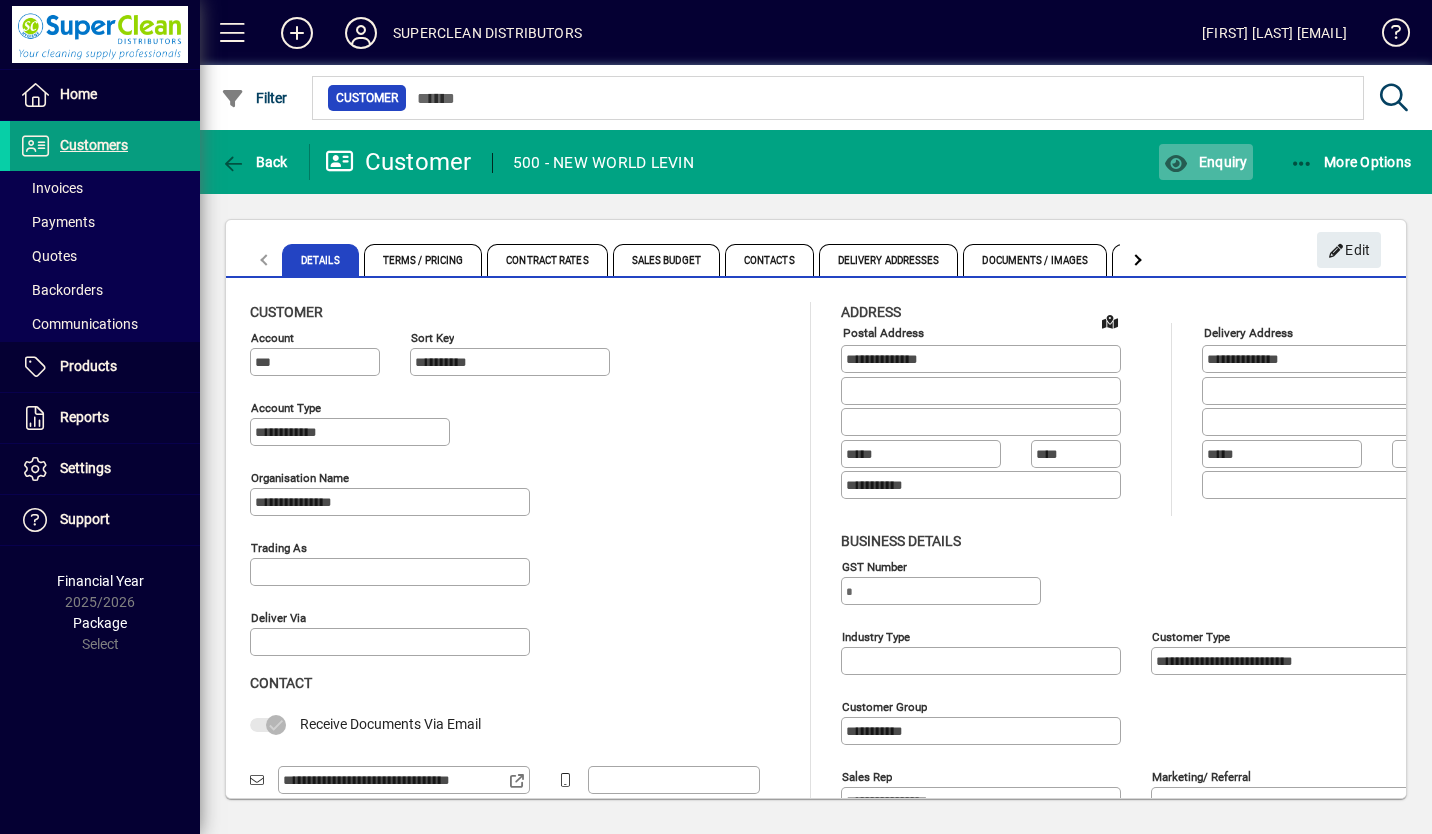 type 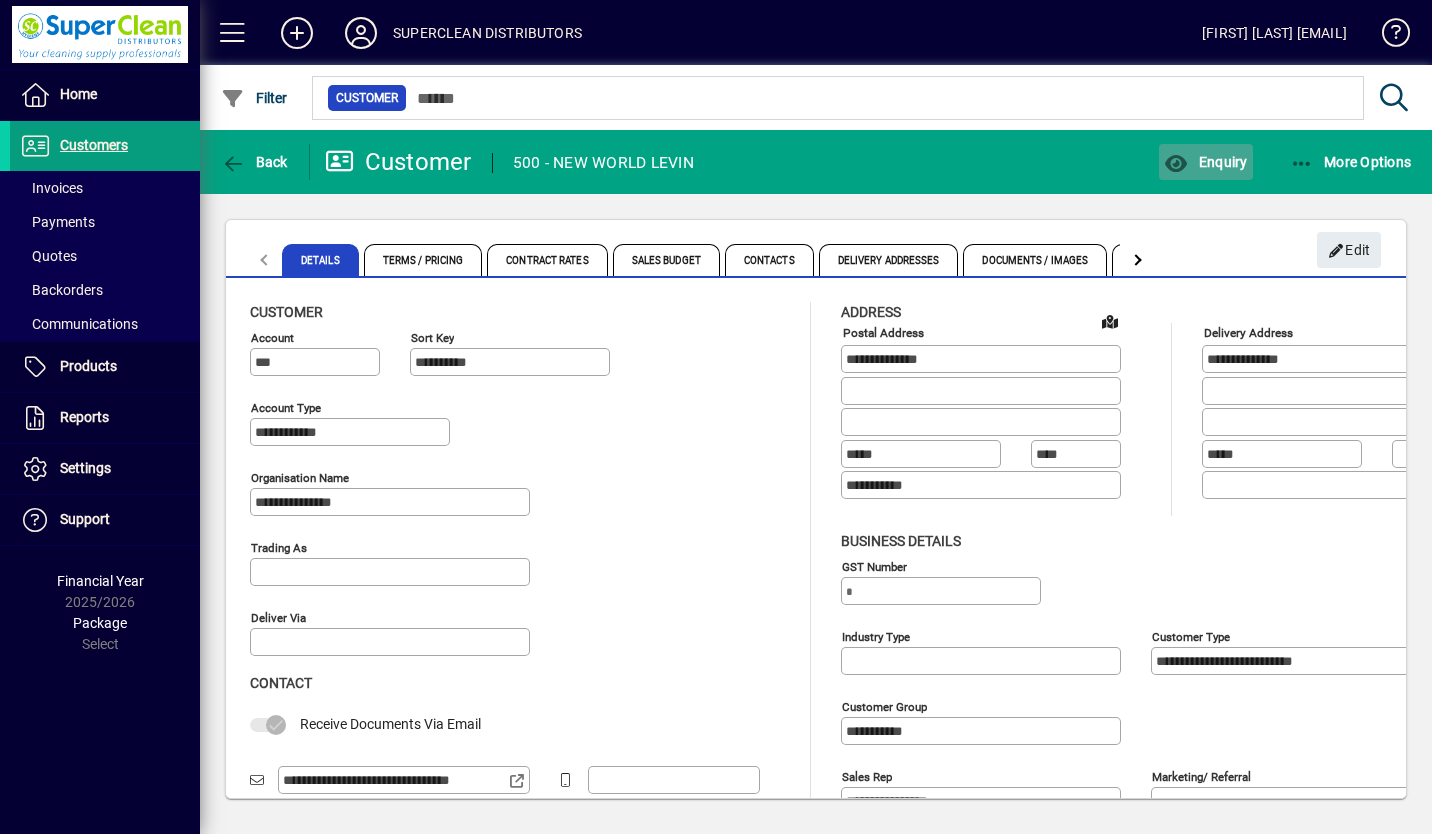 click on "Enquiry" 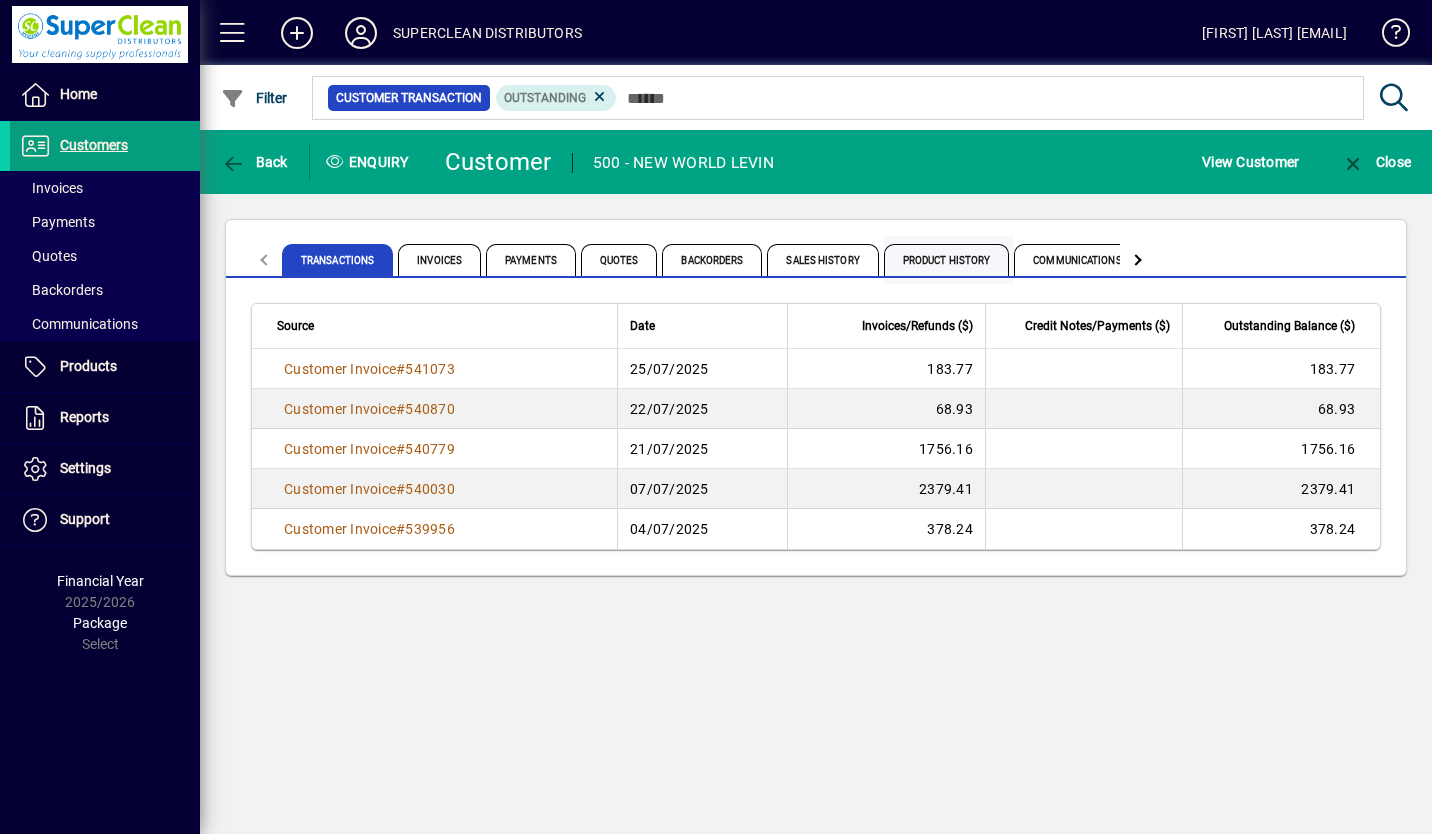 click on "Product History" at bounding box center [947, 260] 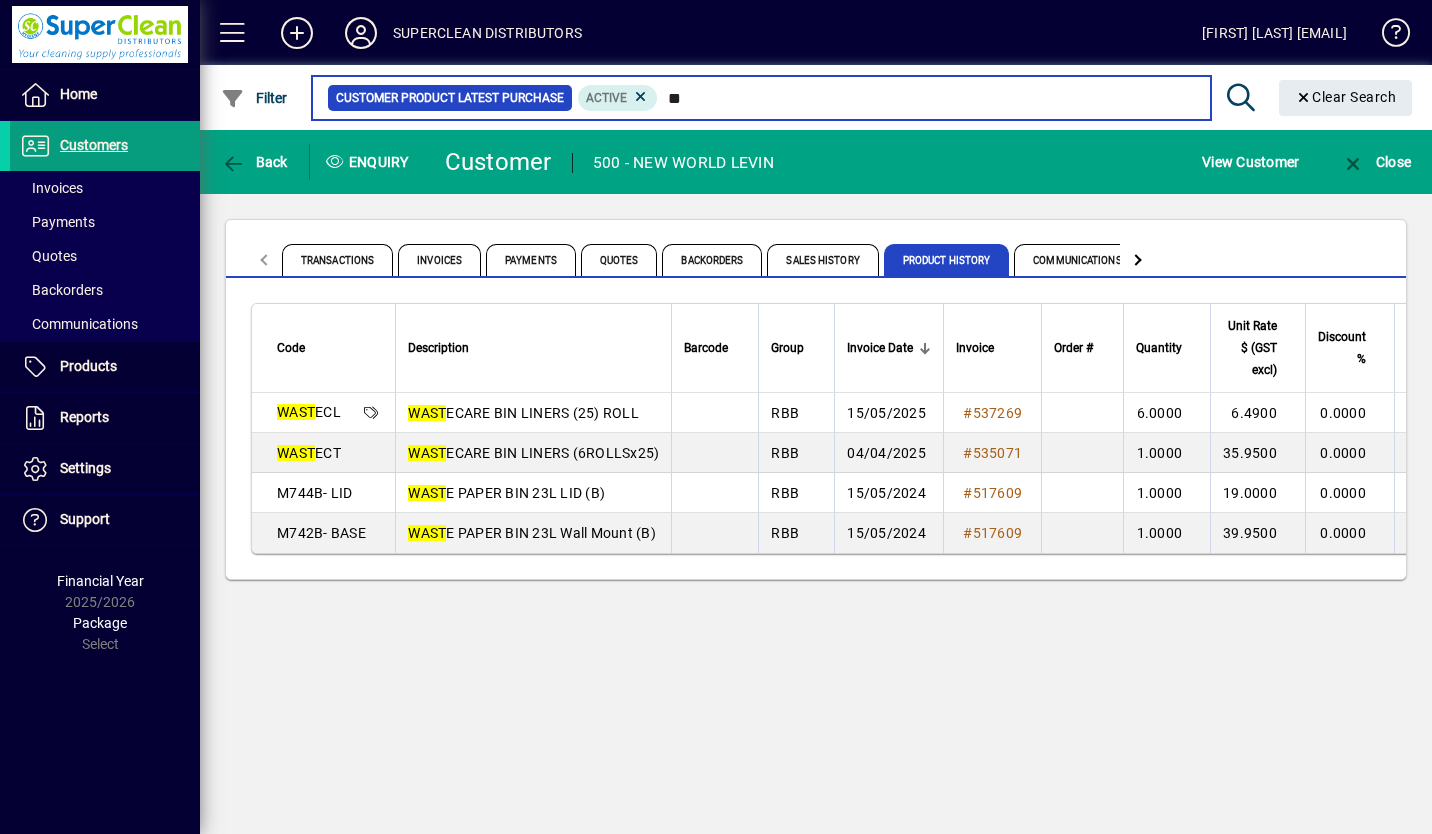 type on "*" 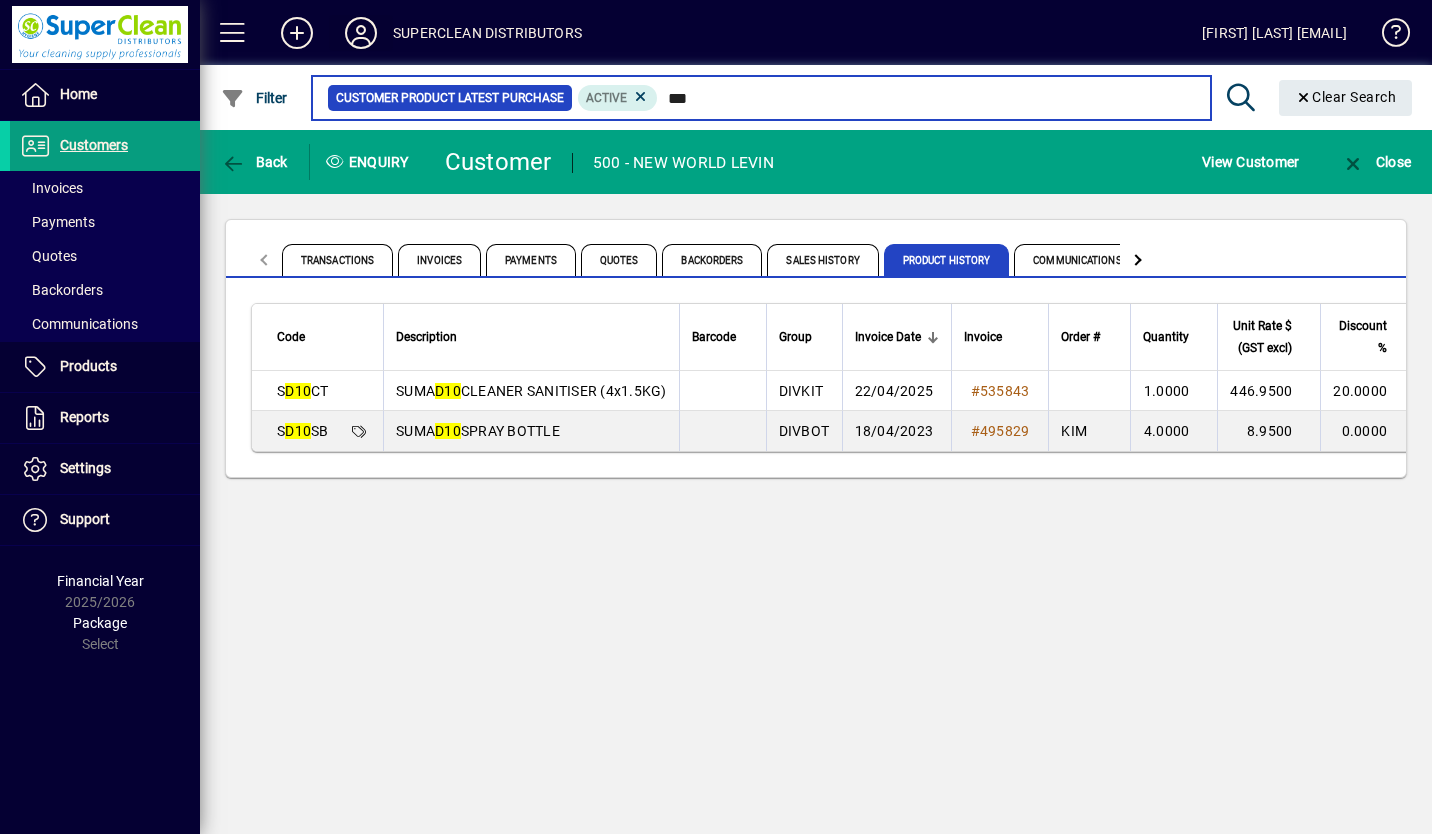type on "***" 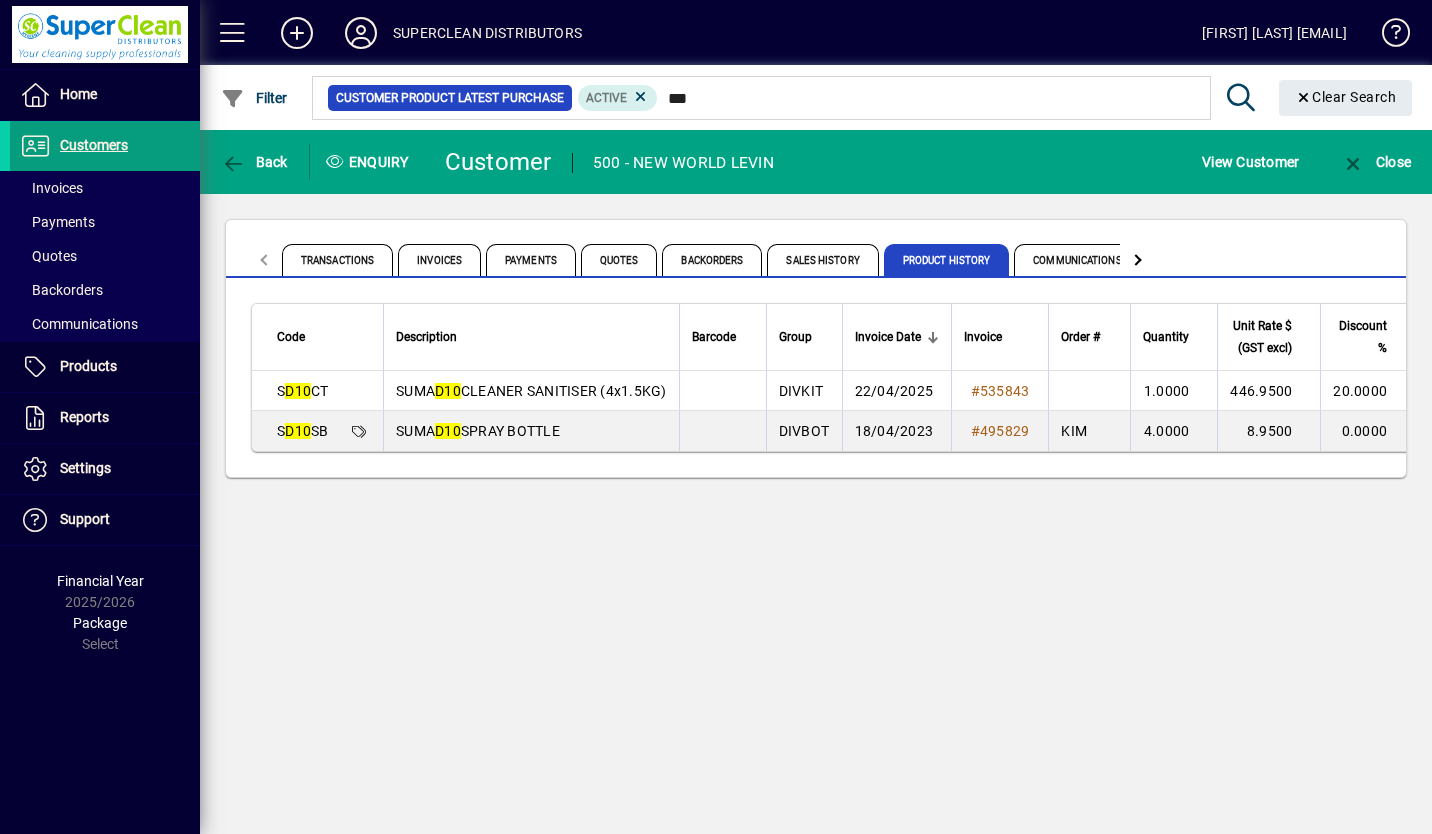 type 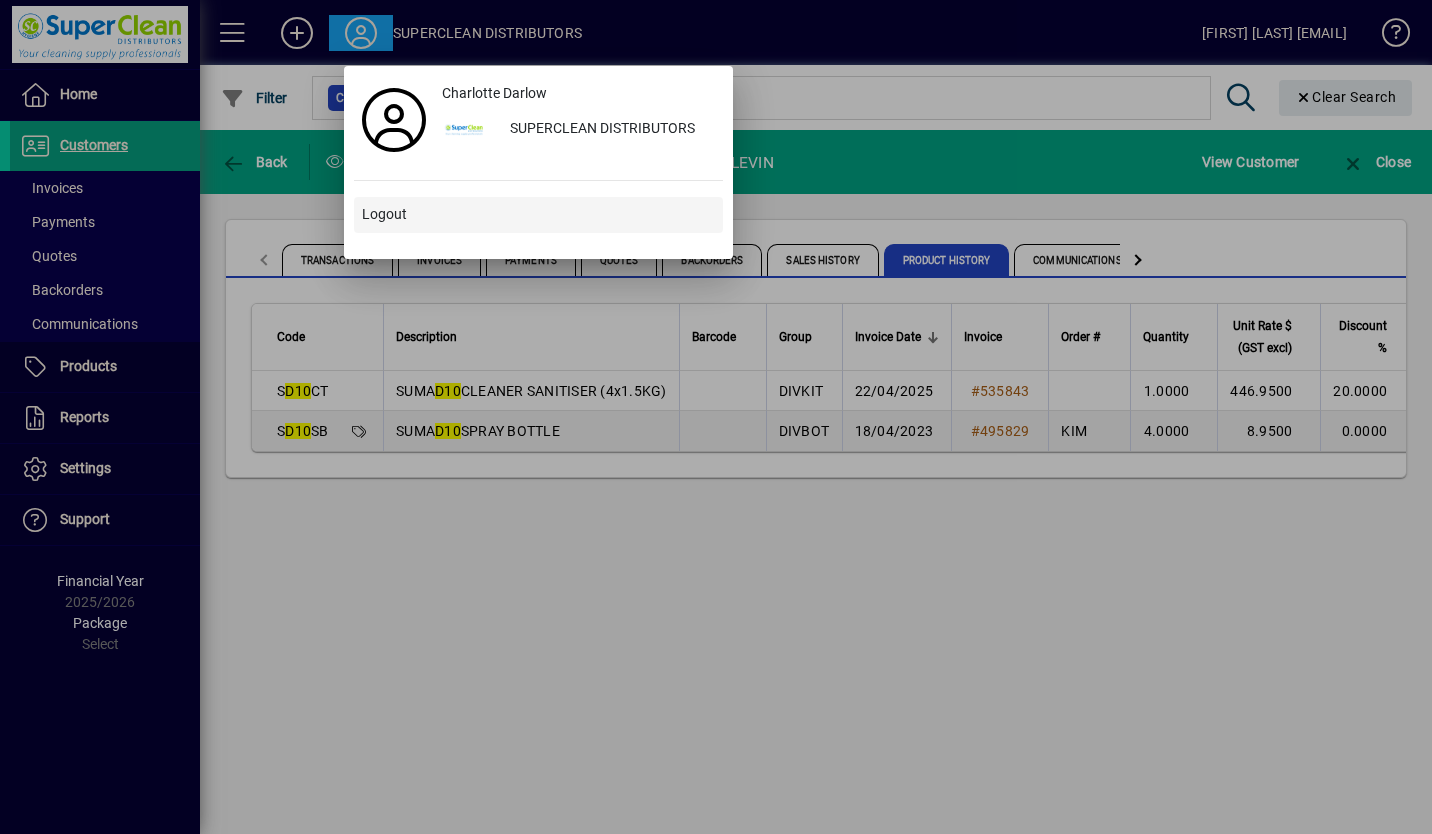 type 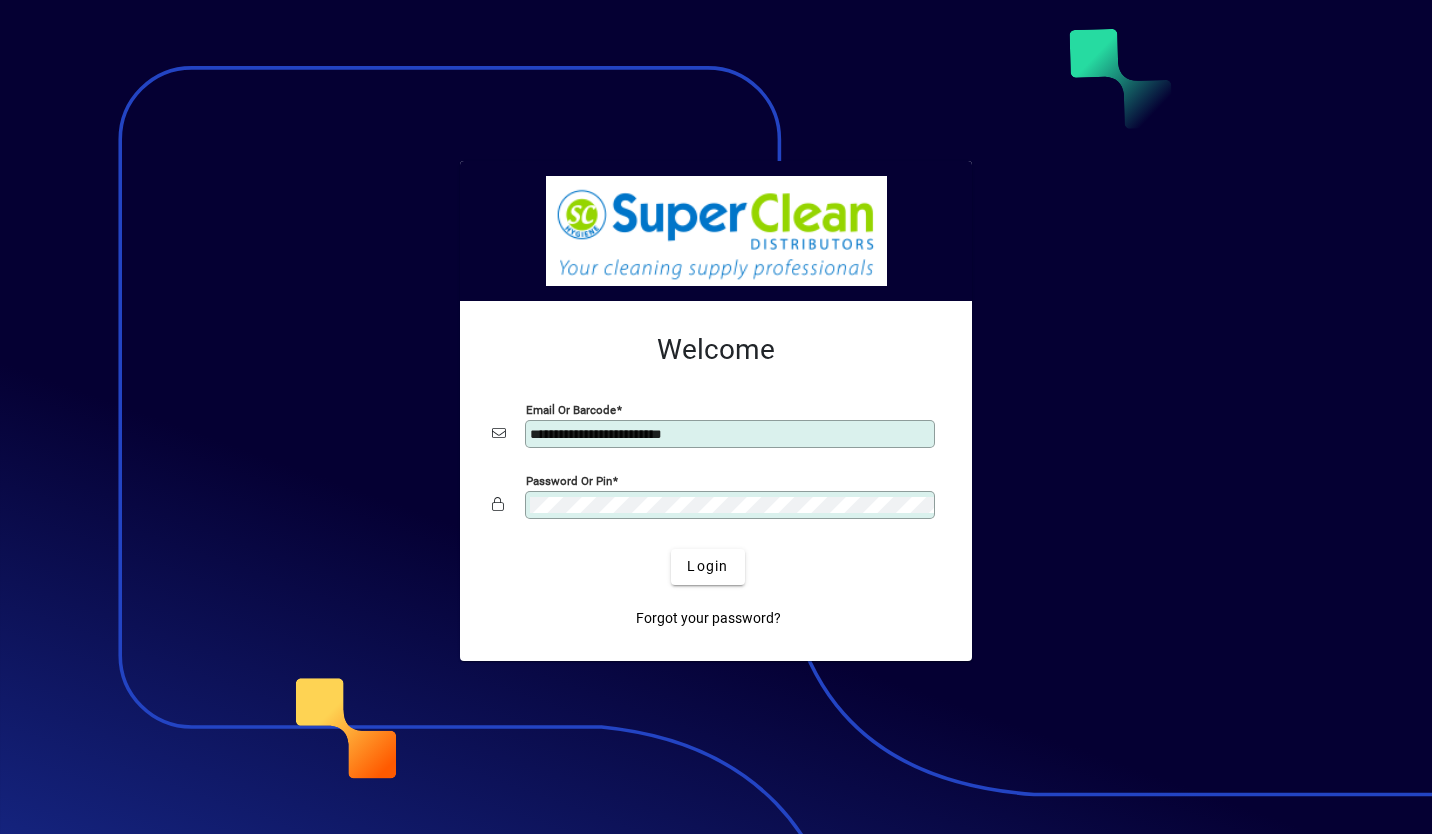 scroll, scrollTop: 0, scrollLeft: 0, axis: both 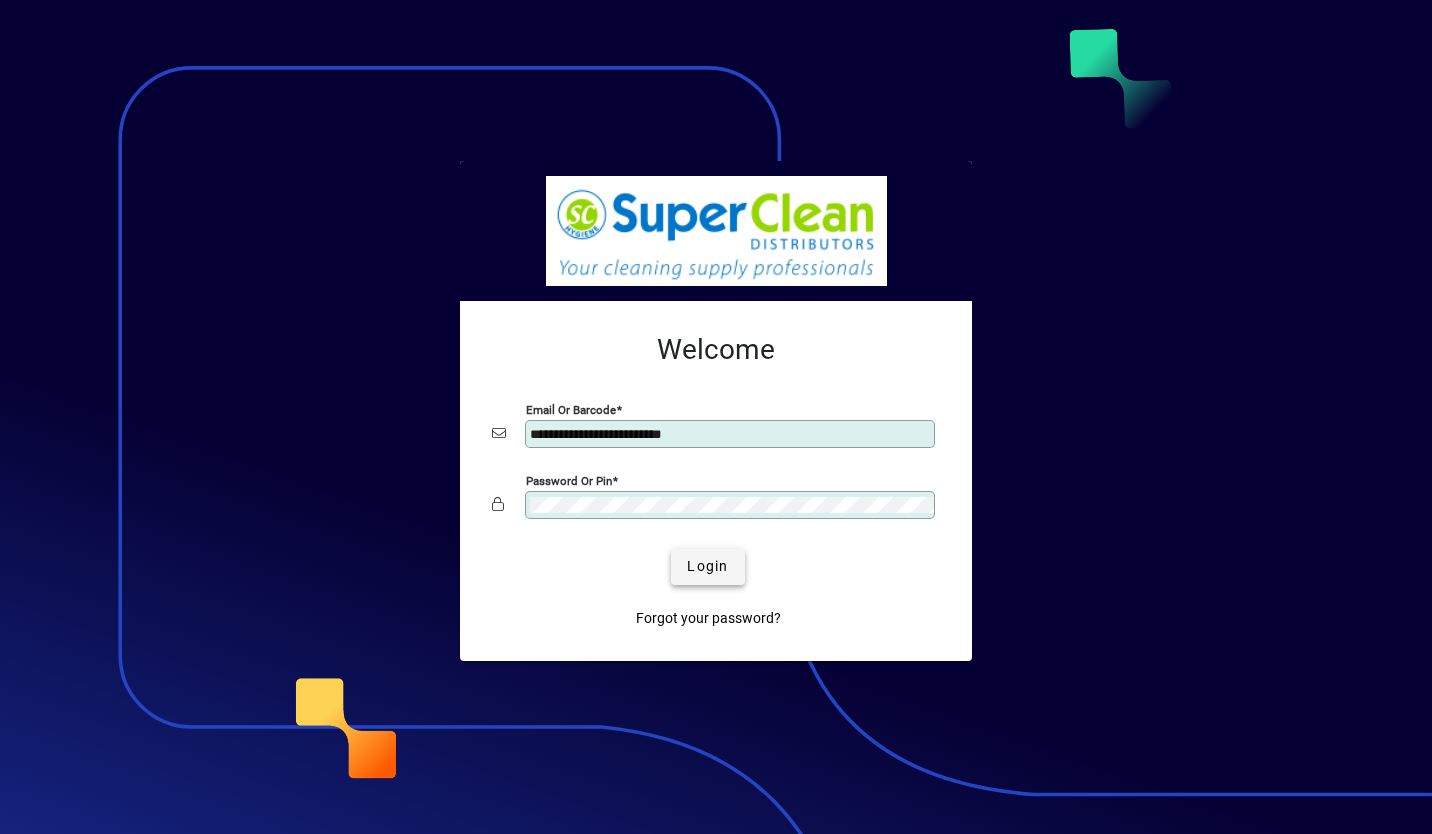 type 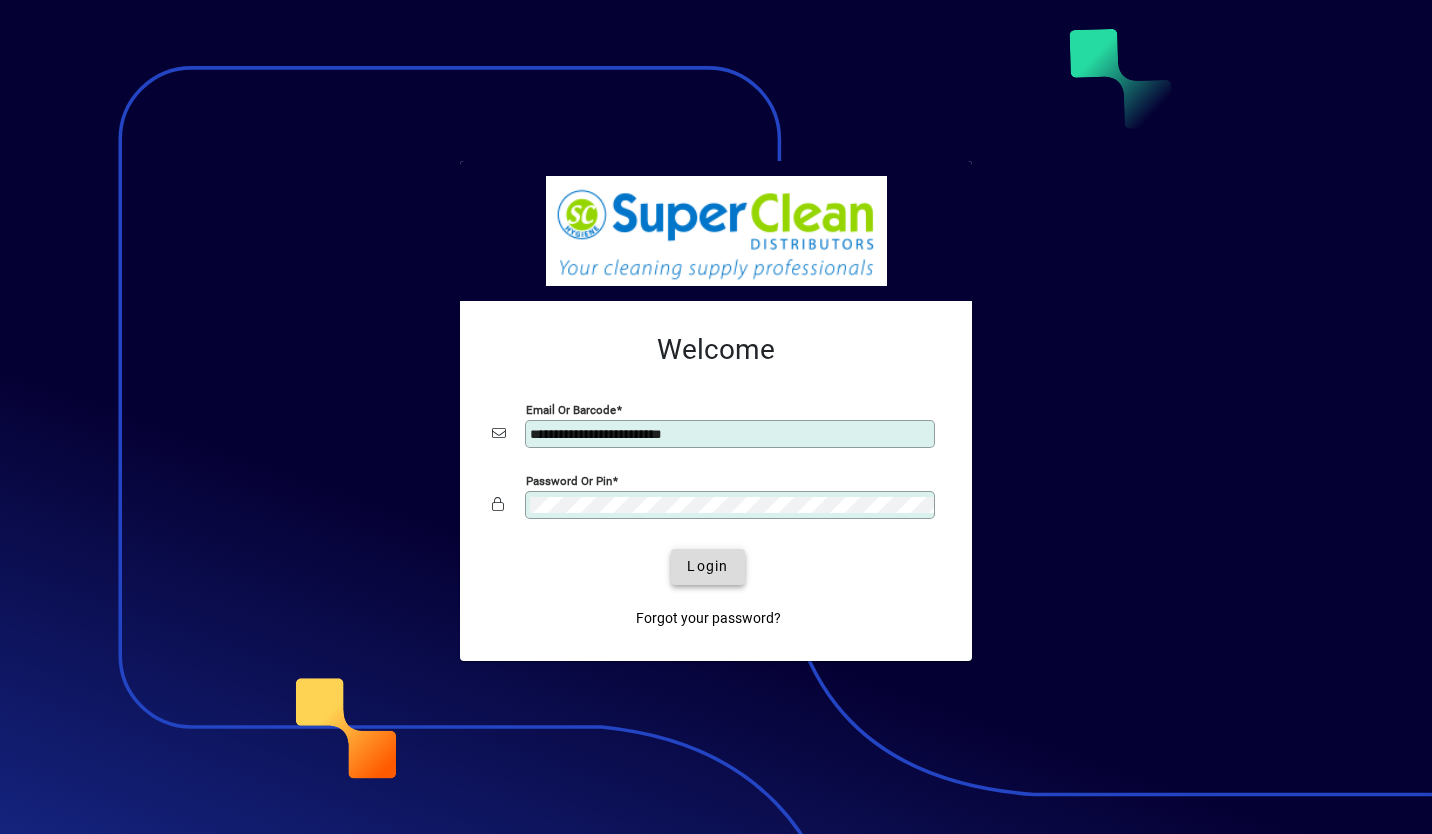 click on "Login" 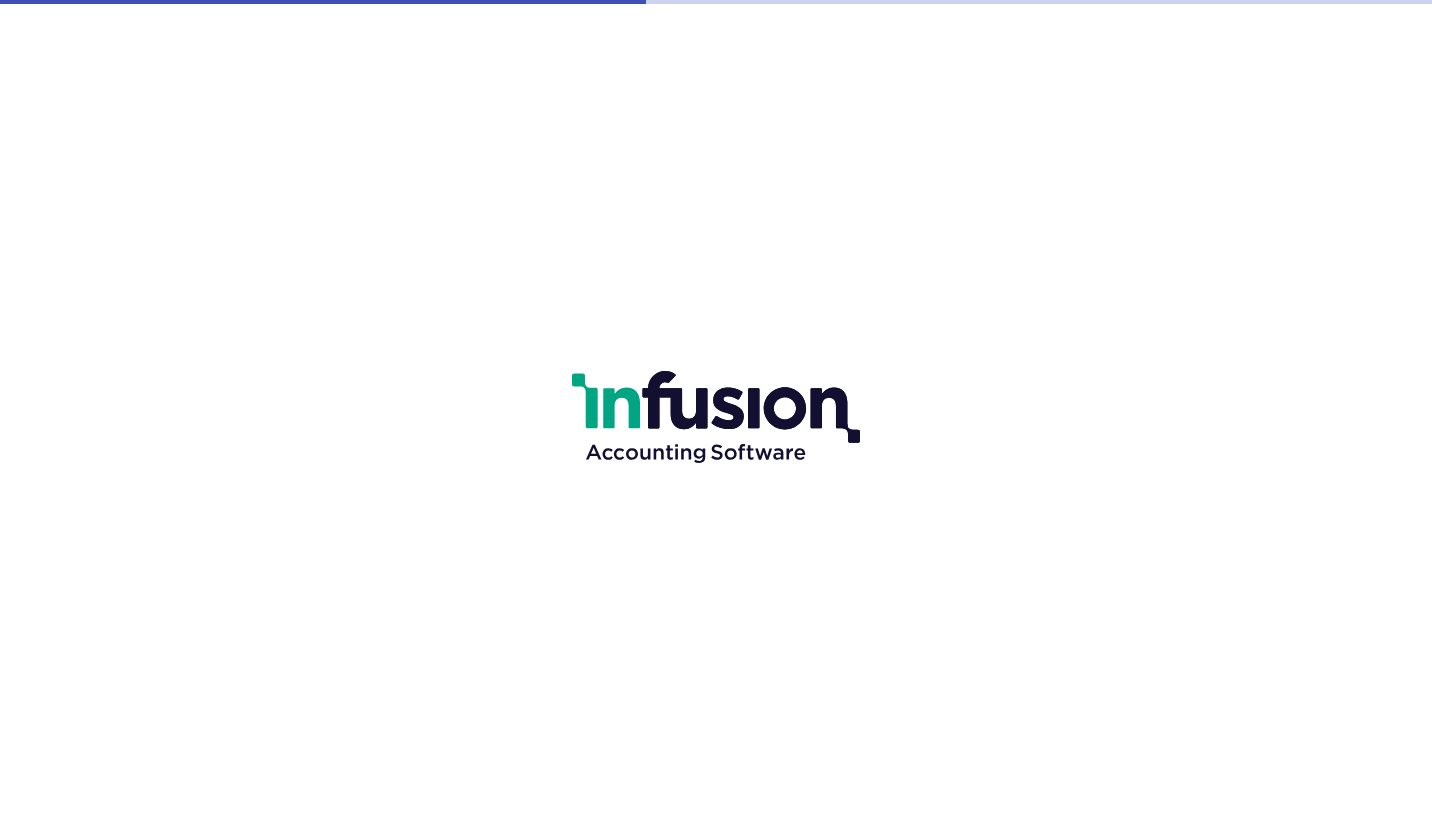 scroll, scrollTop: 0, scrollLeft: 0, axis: both 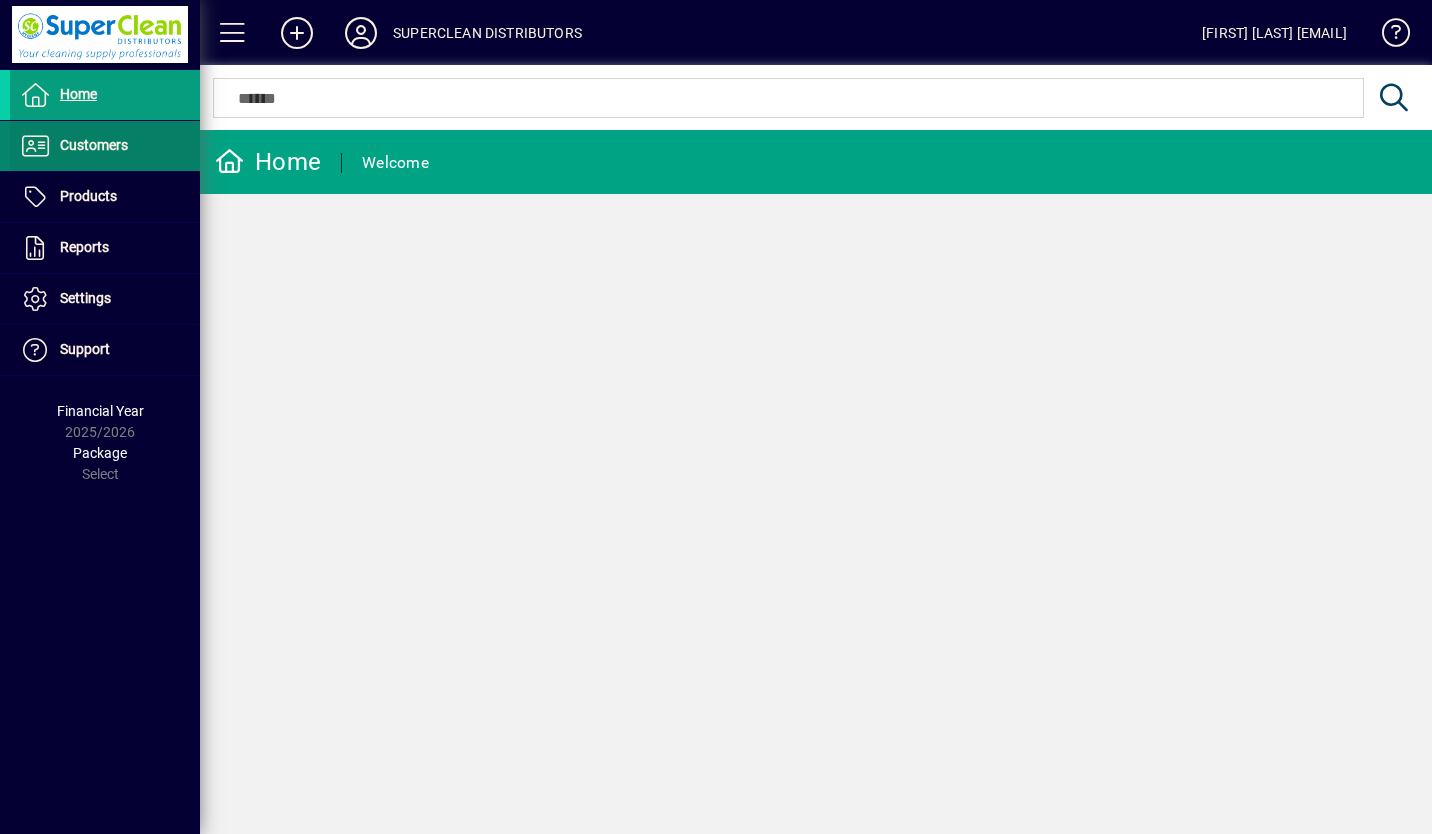 click at bounding box center [105, 146] 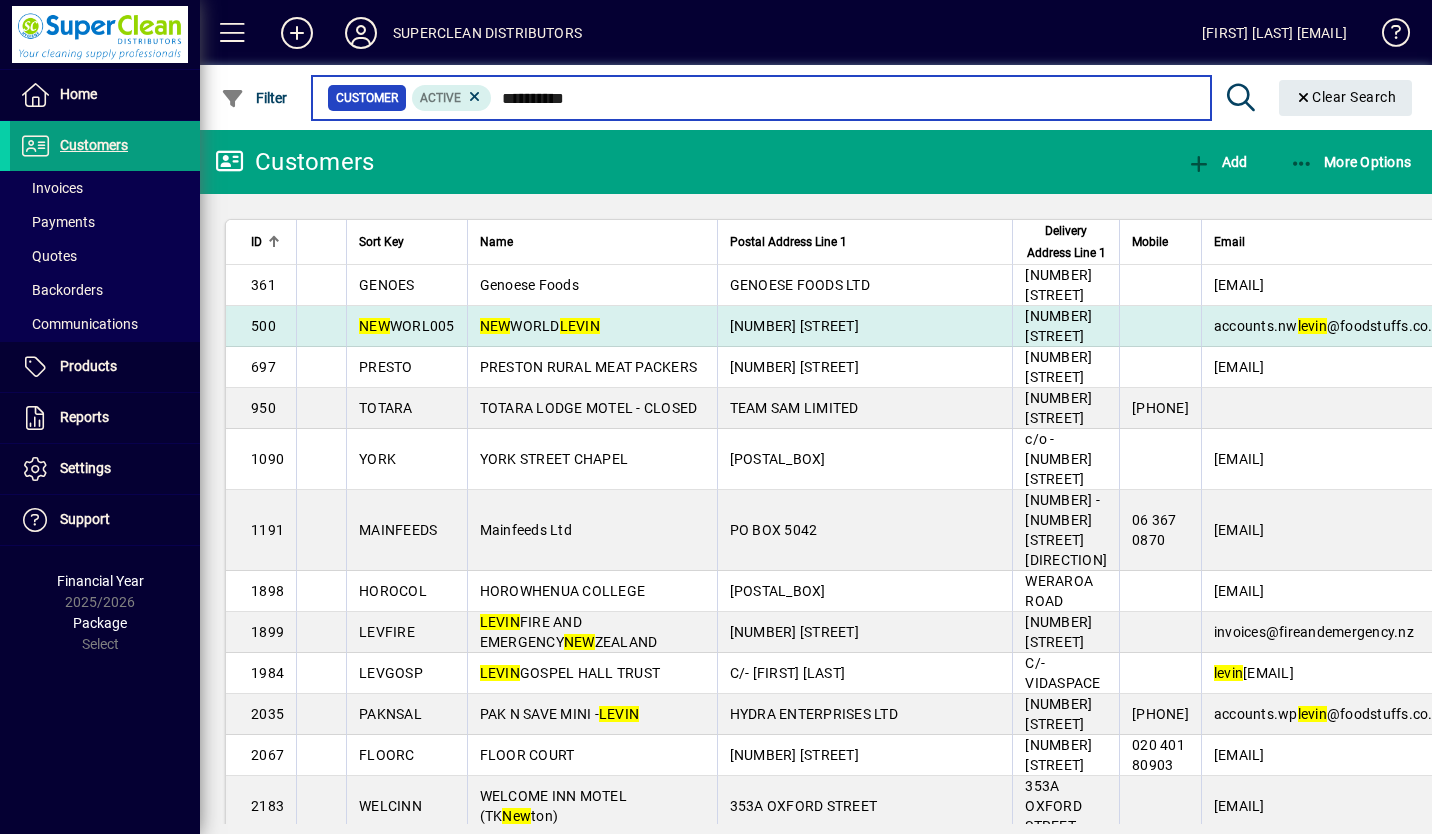 type on "*********" 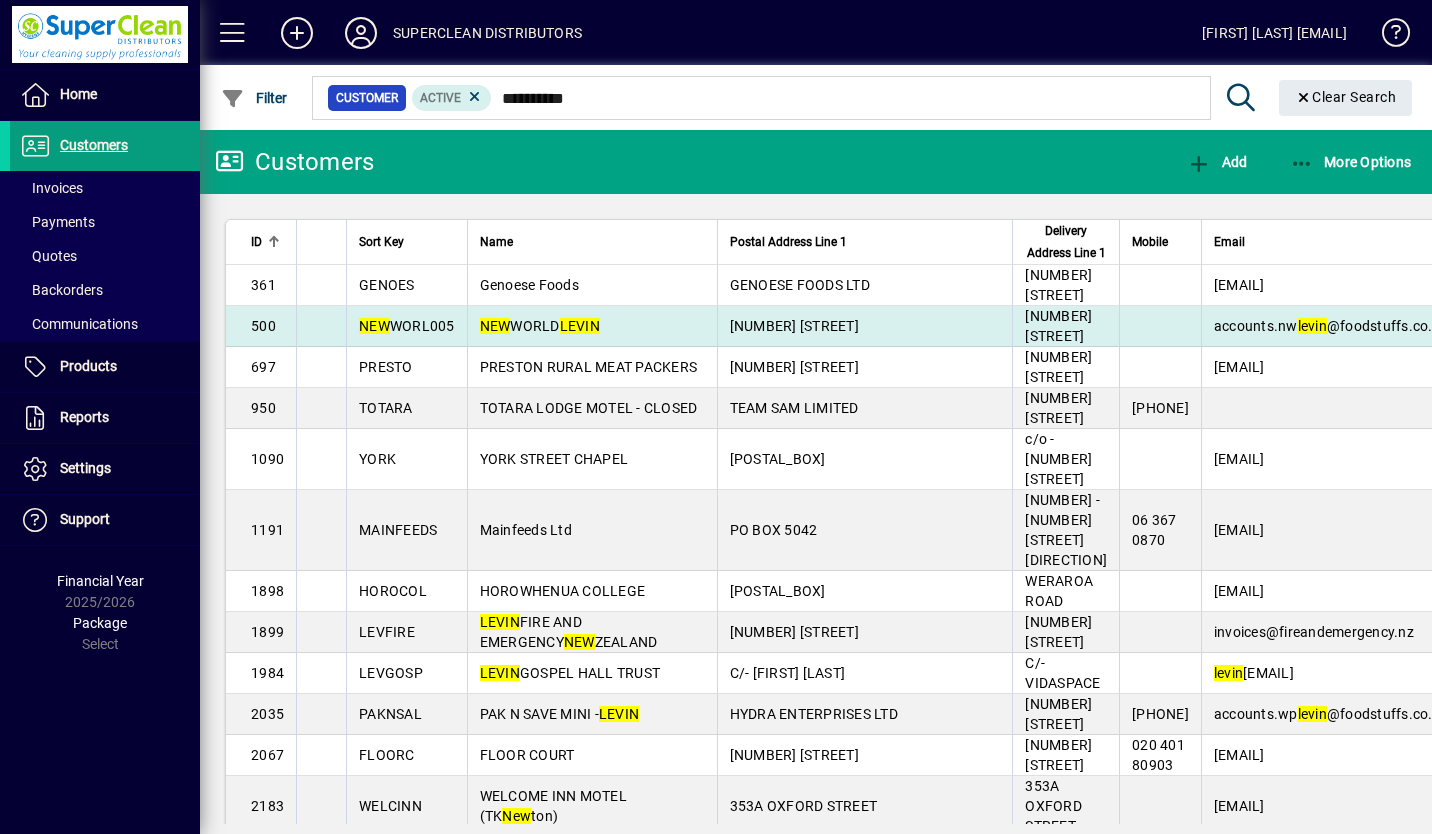 click on "LEVIN" at bounding box center [580, 326] 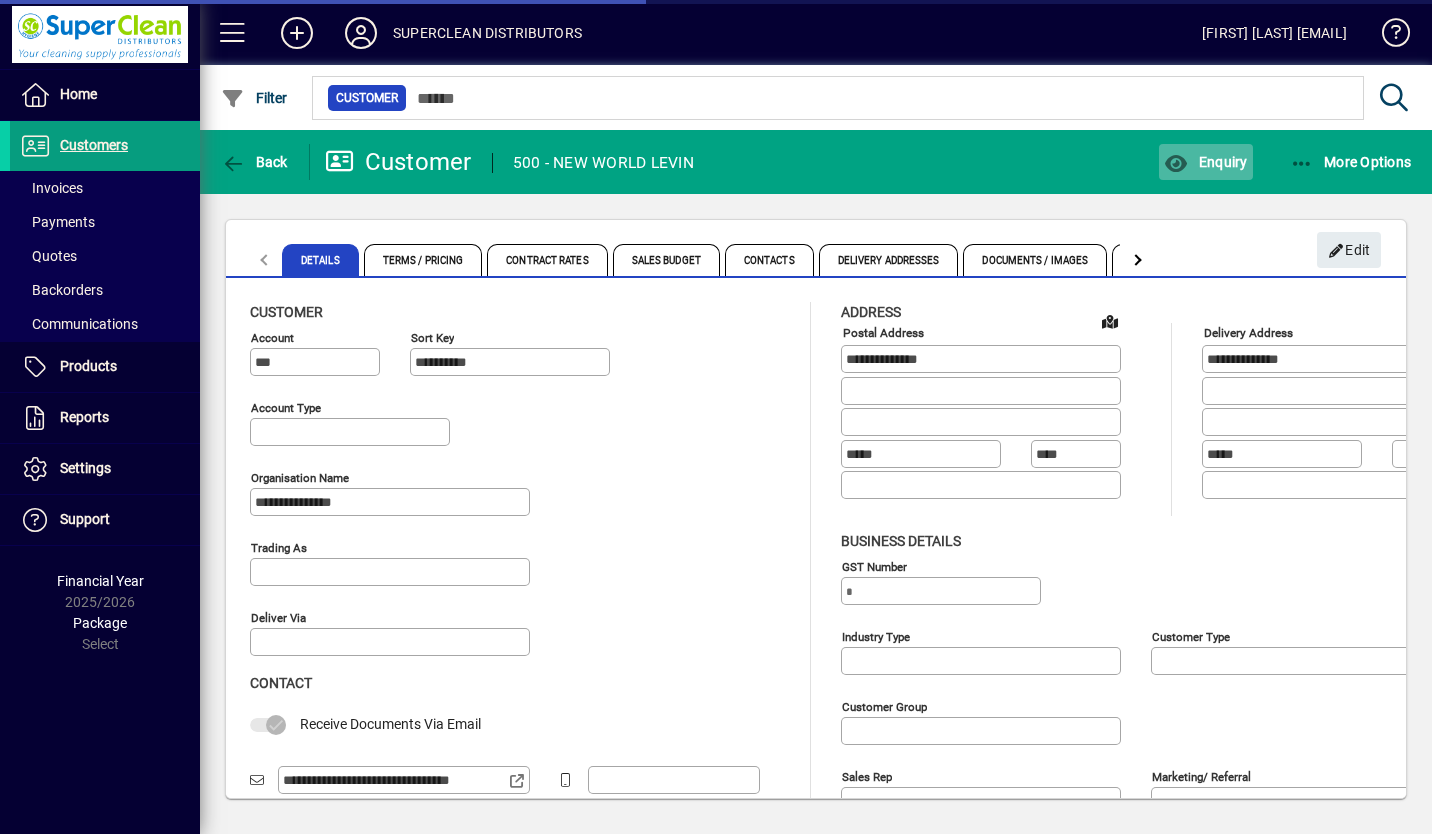 click 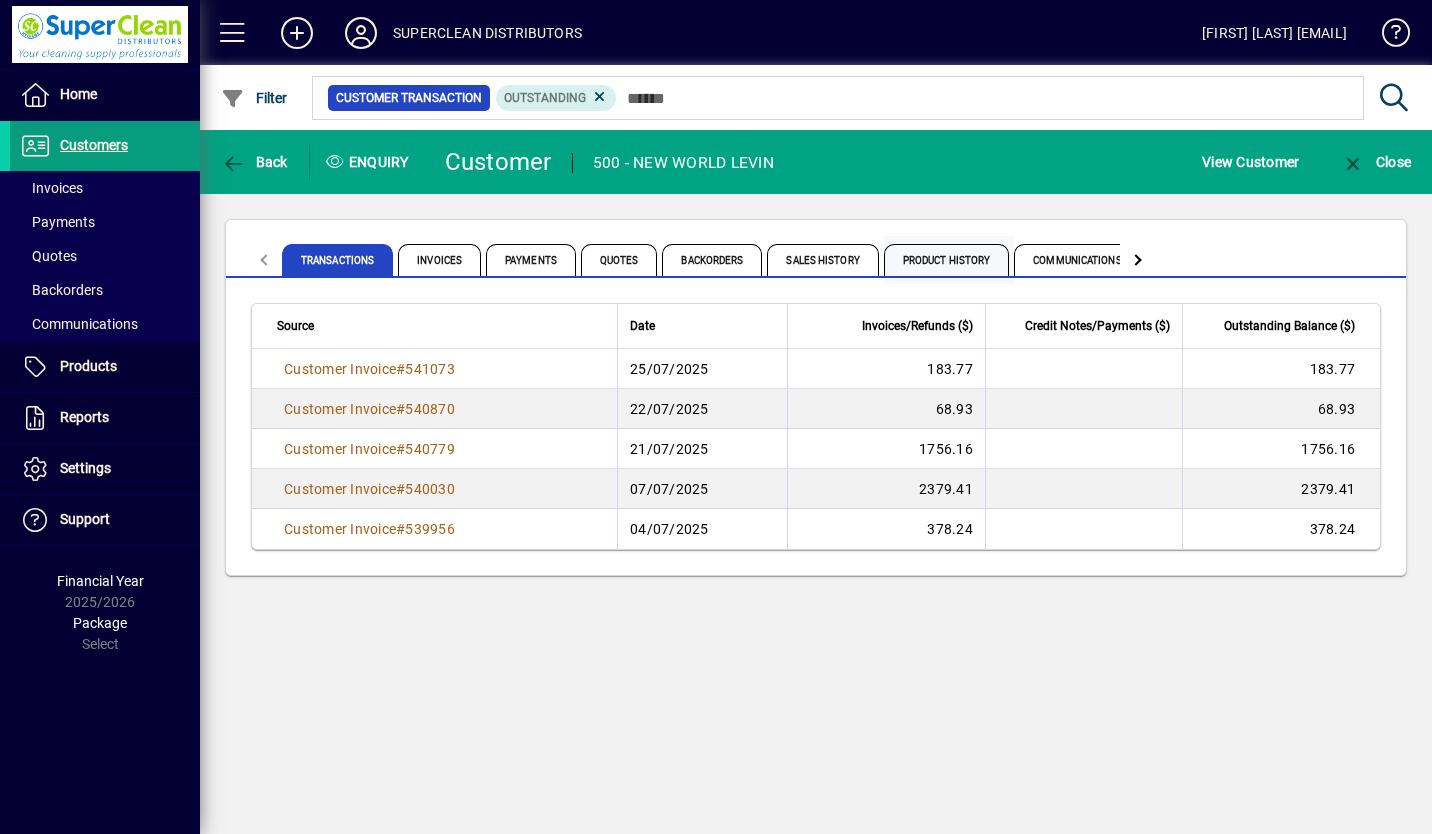 click on "Product History" at bounding box center [947, 260] 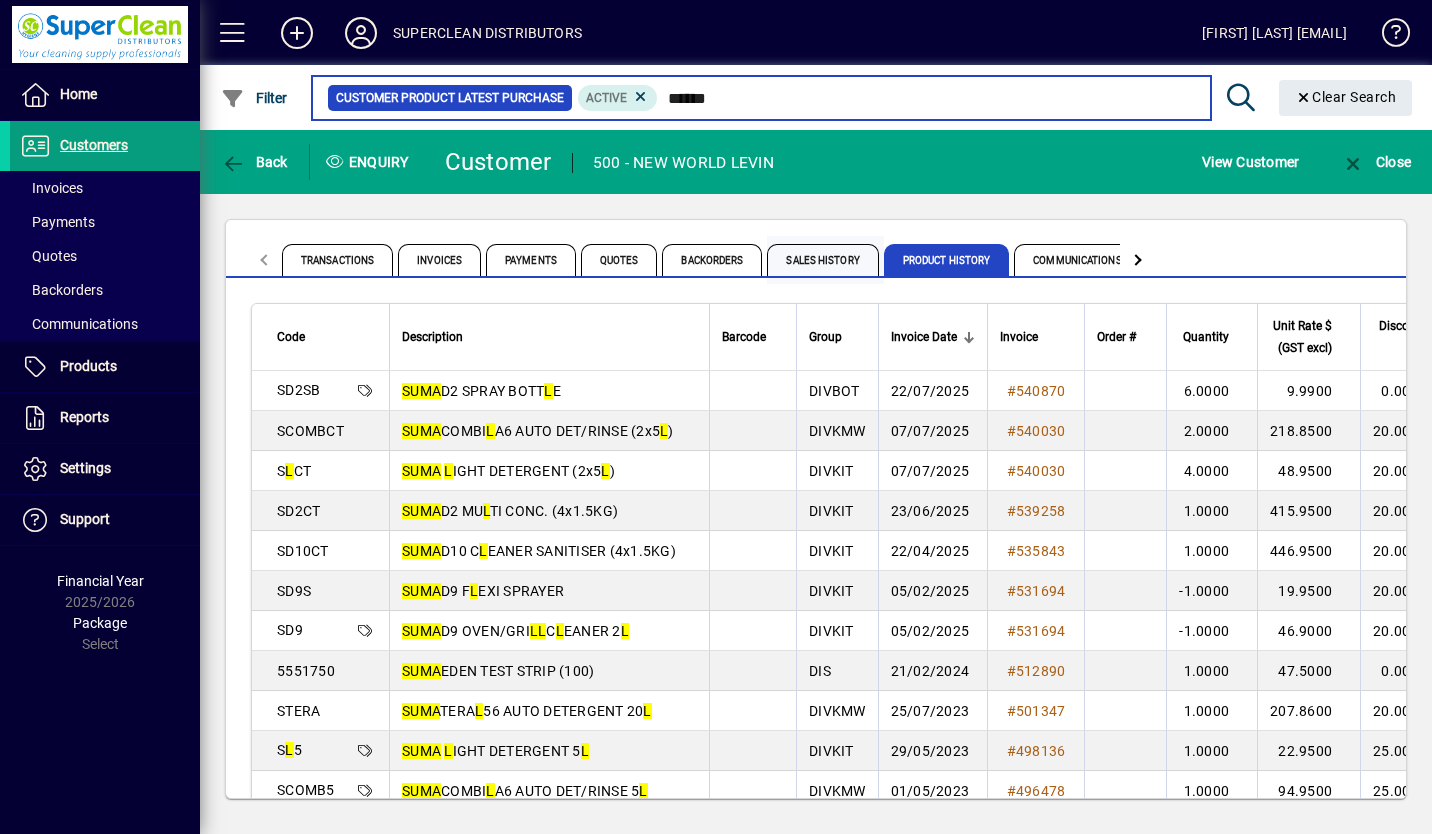 type on "******" 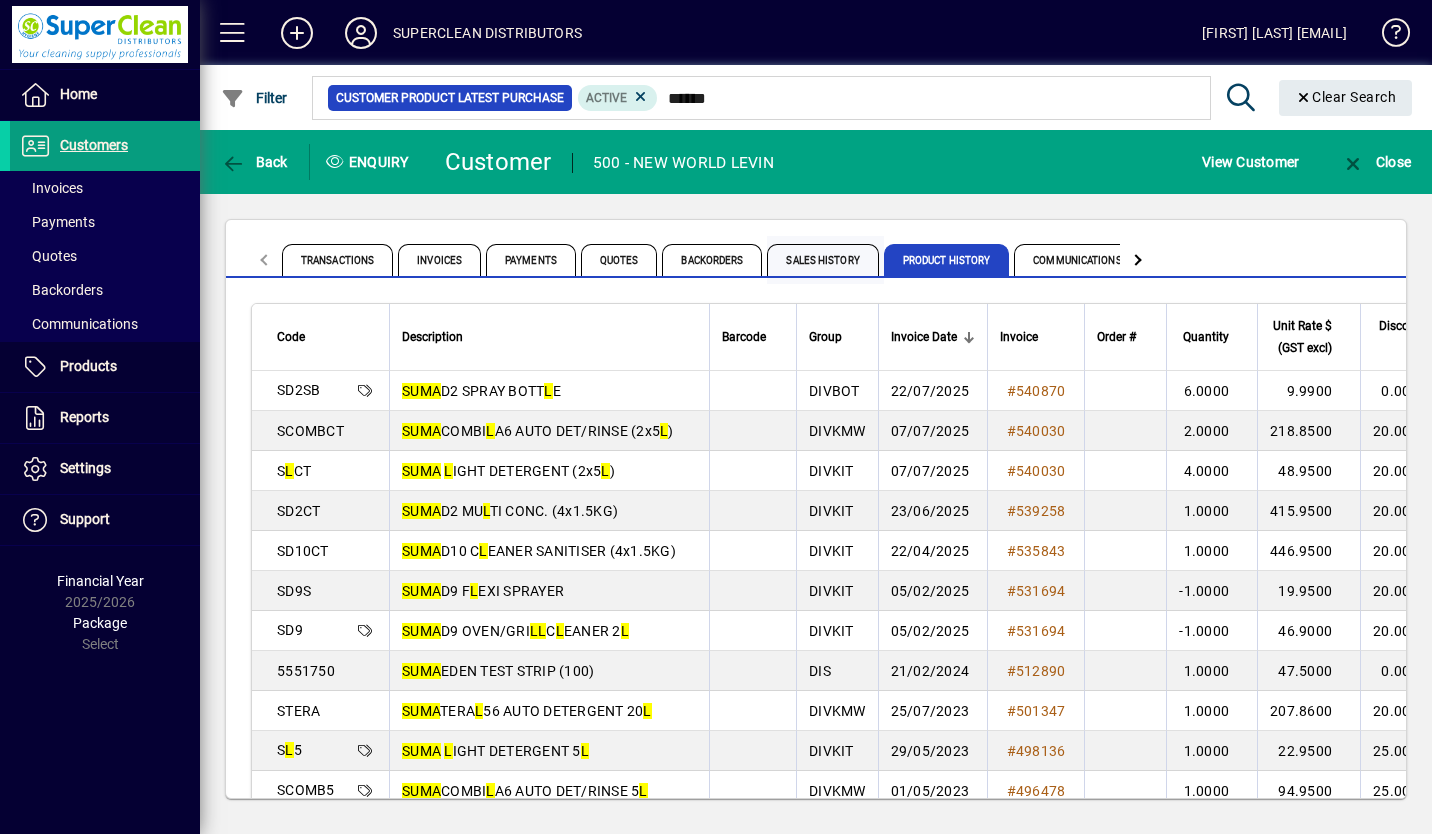 click on "Sales History" at bounding box center [822, 260] 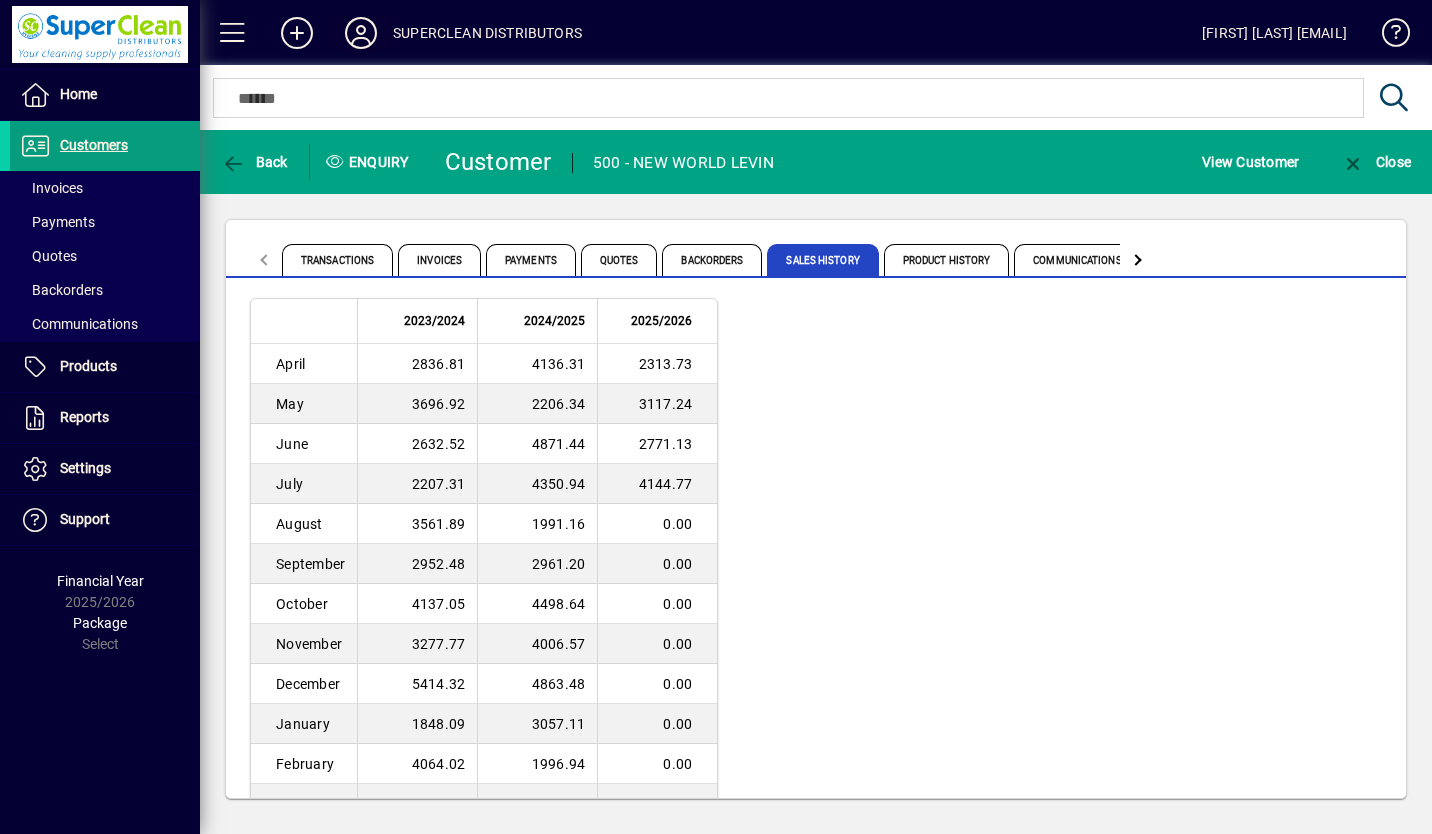 type 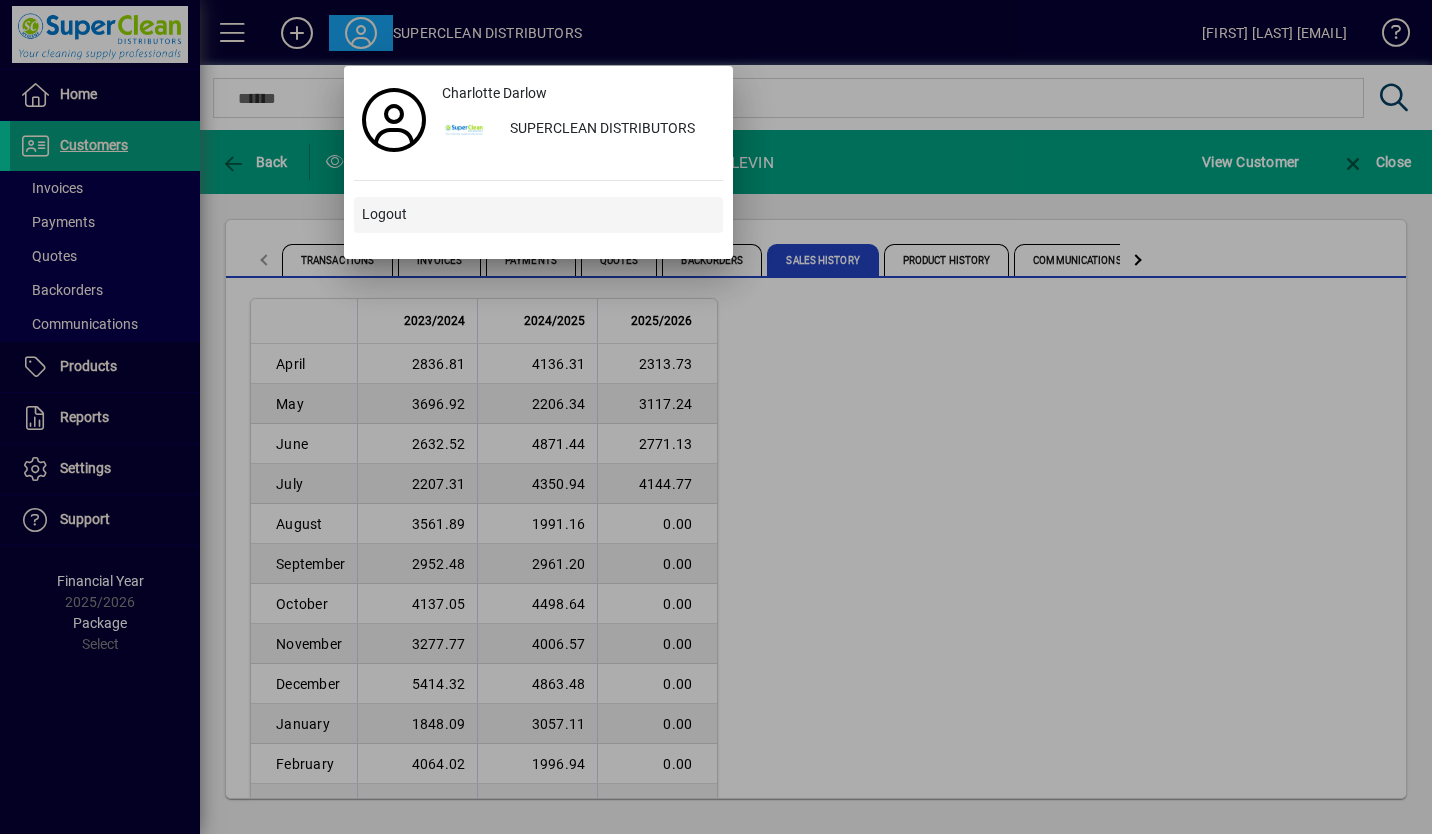 type 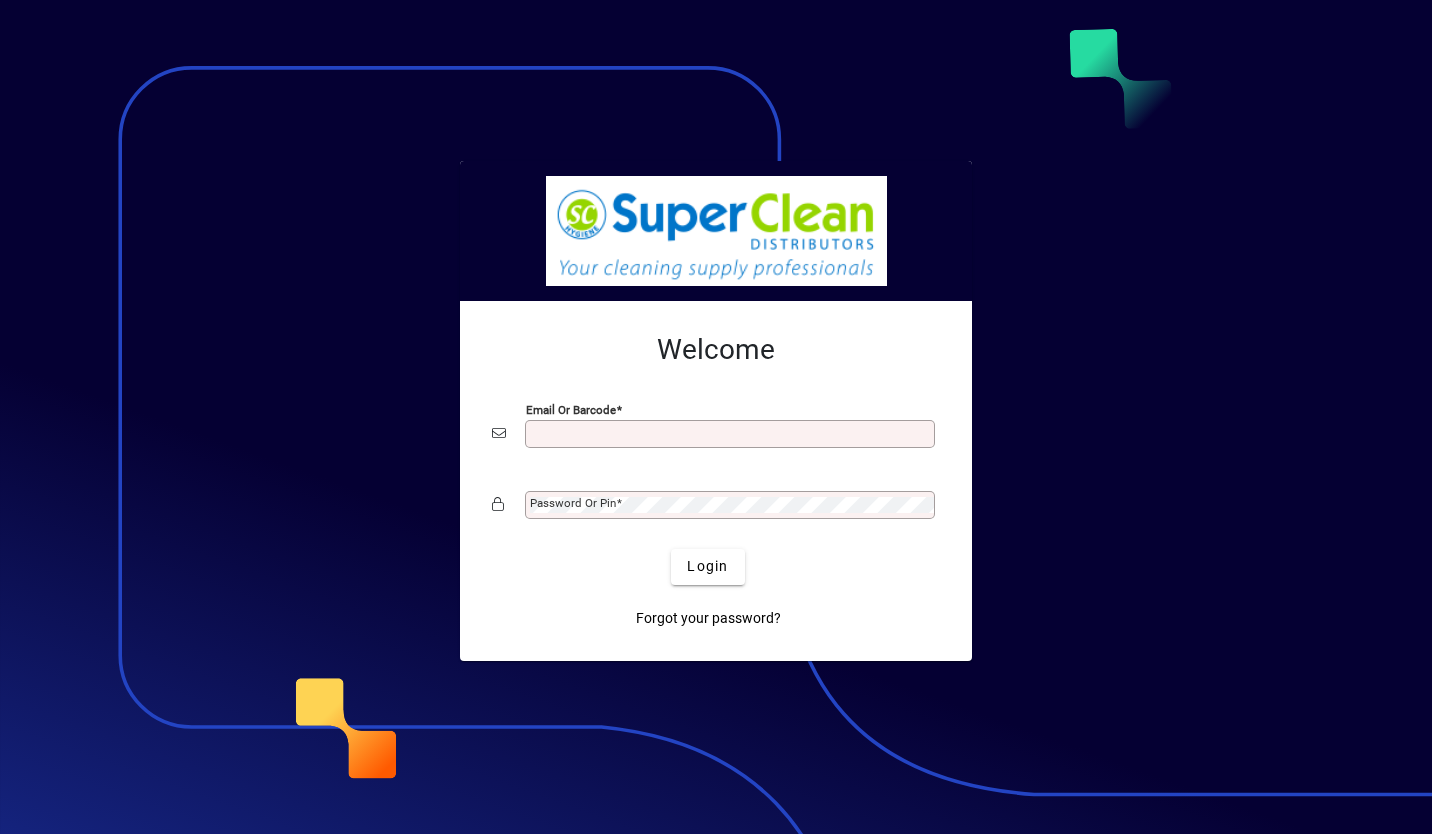 type on "**********" 